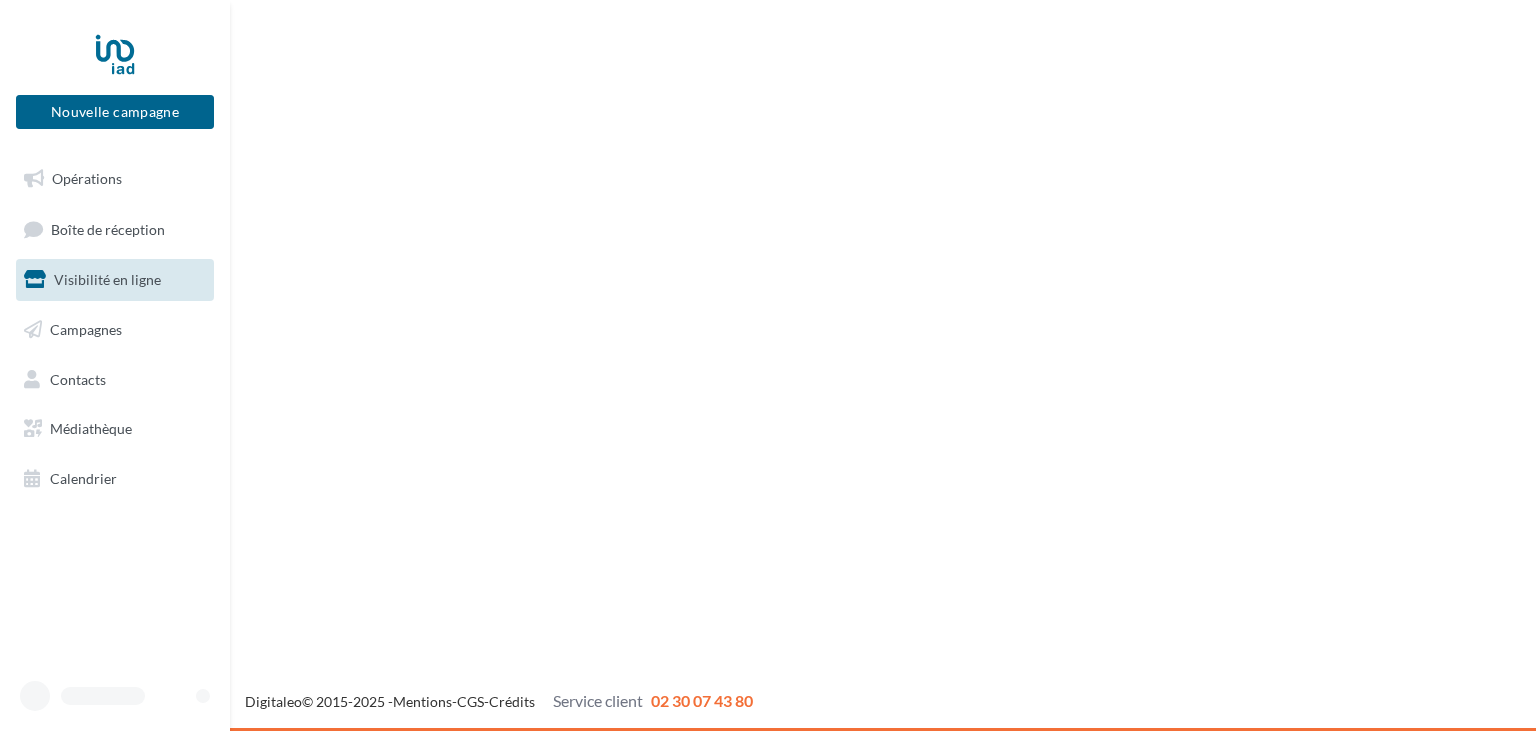 scroll, scrollTop: 0, scrollLeft: 0, axis: both 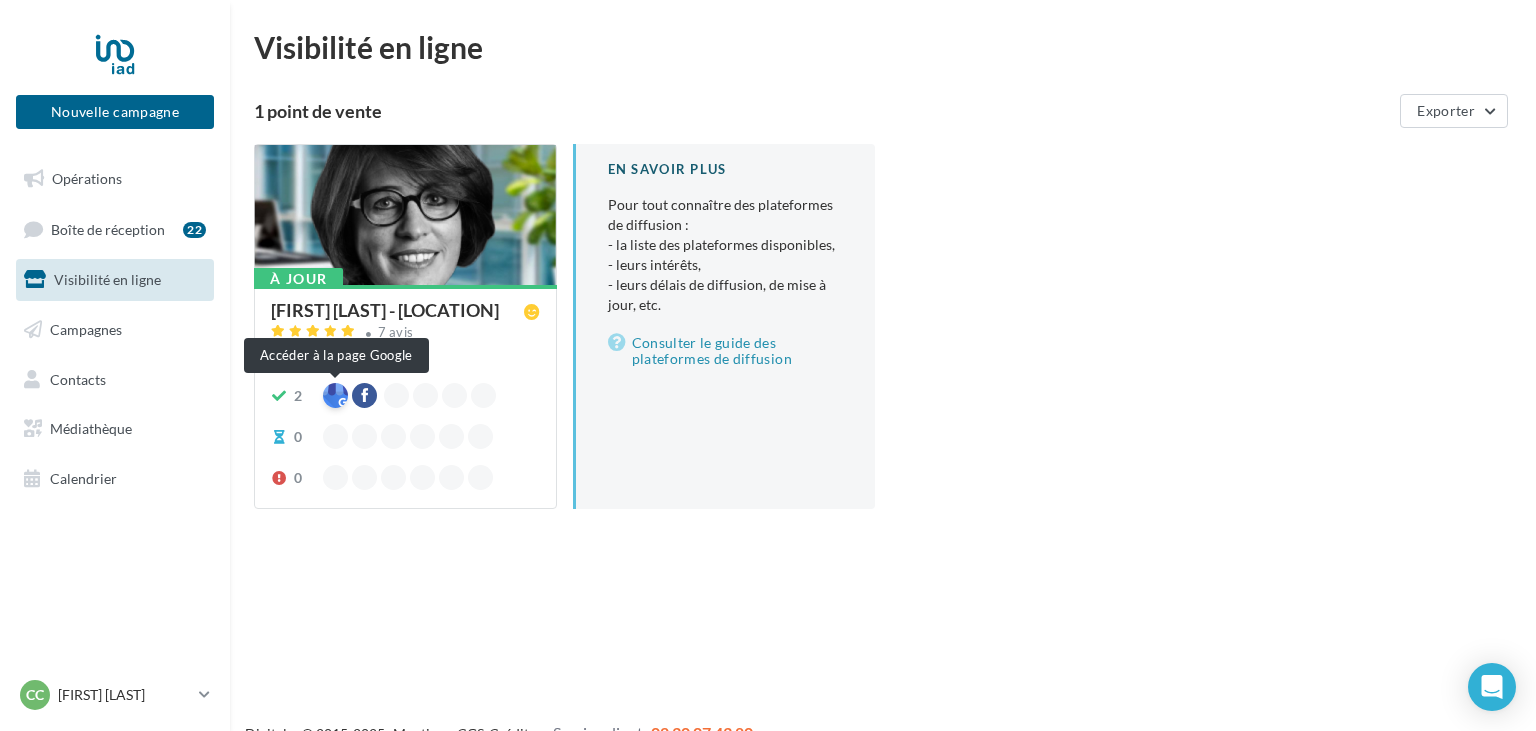 click at bounding box center [335, 395] 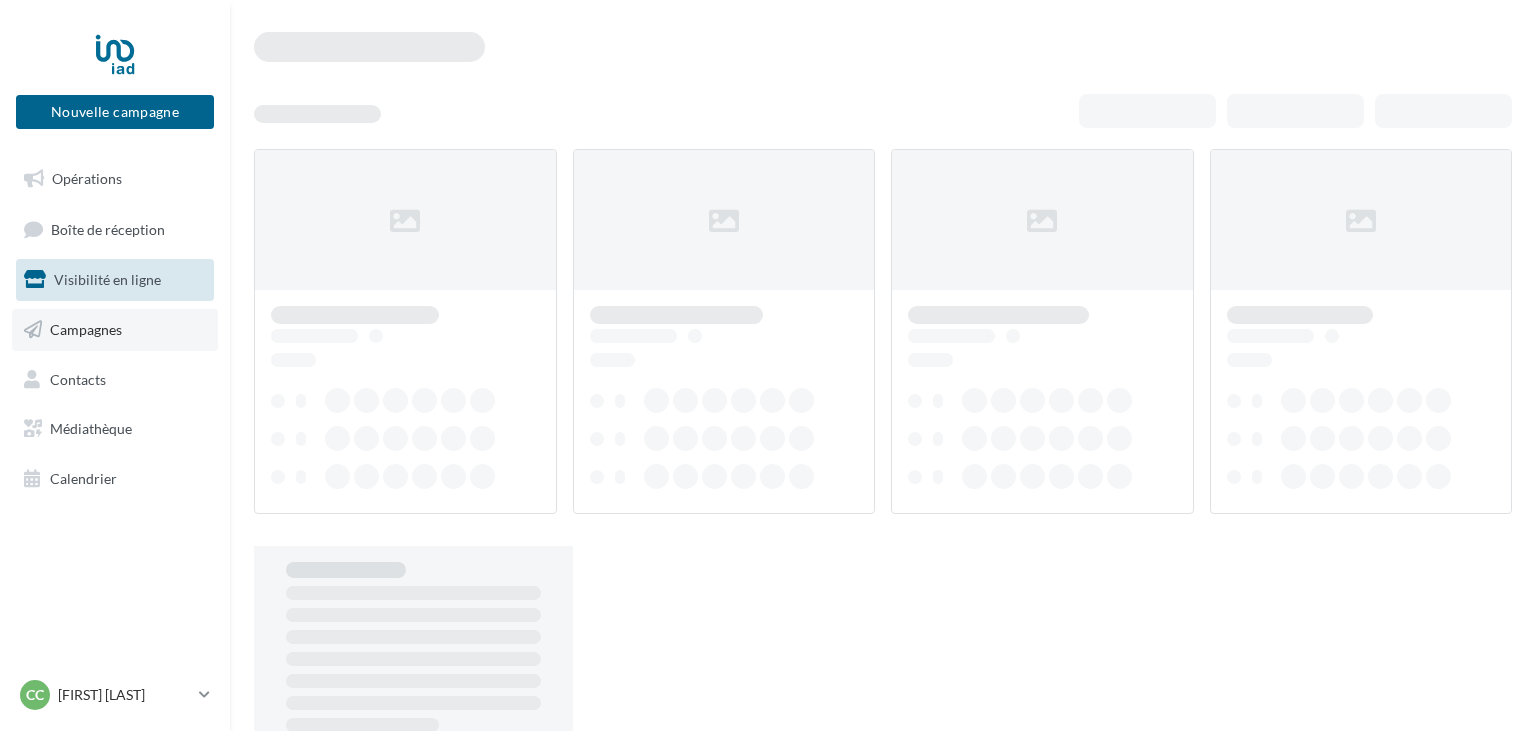 scroll, scrollTop: 0, scrollLeft: 0, axis: both 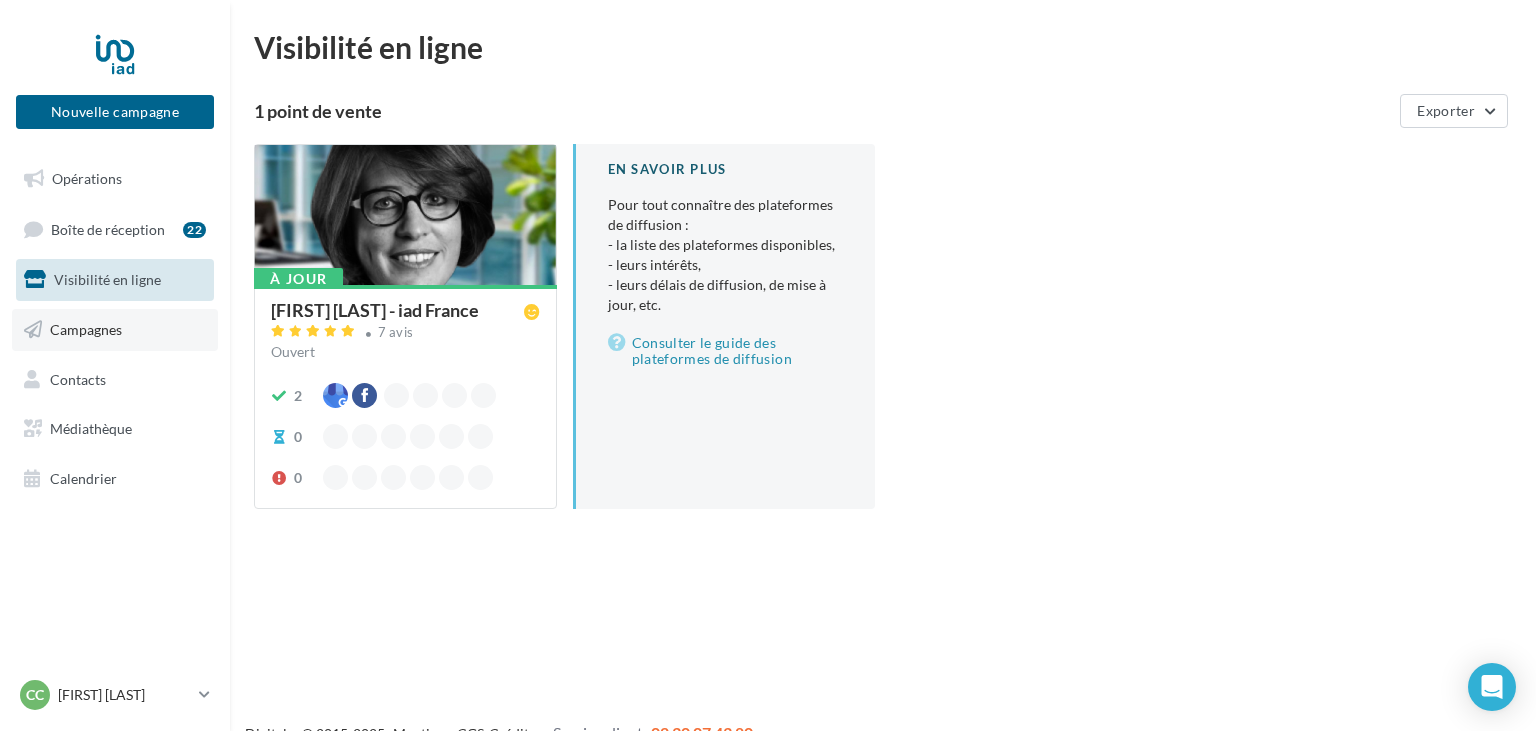 click on "Campagnes" at bounding box center (115, 330) 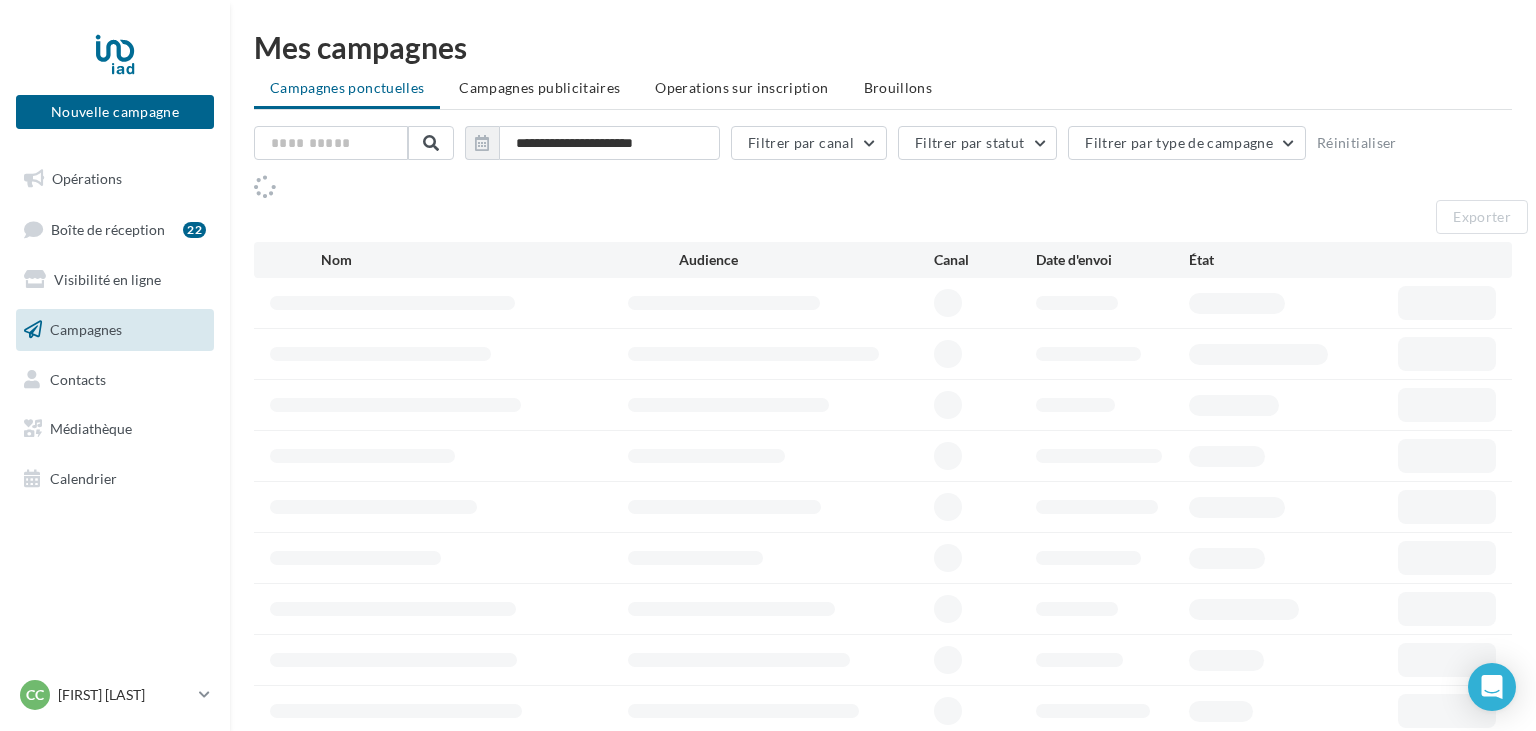 scroll, scrollTop: 0, scrollLeft: 0, axis: both 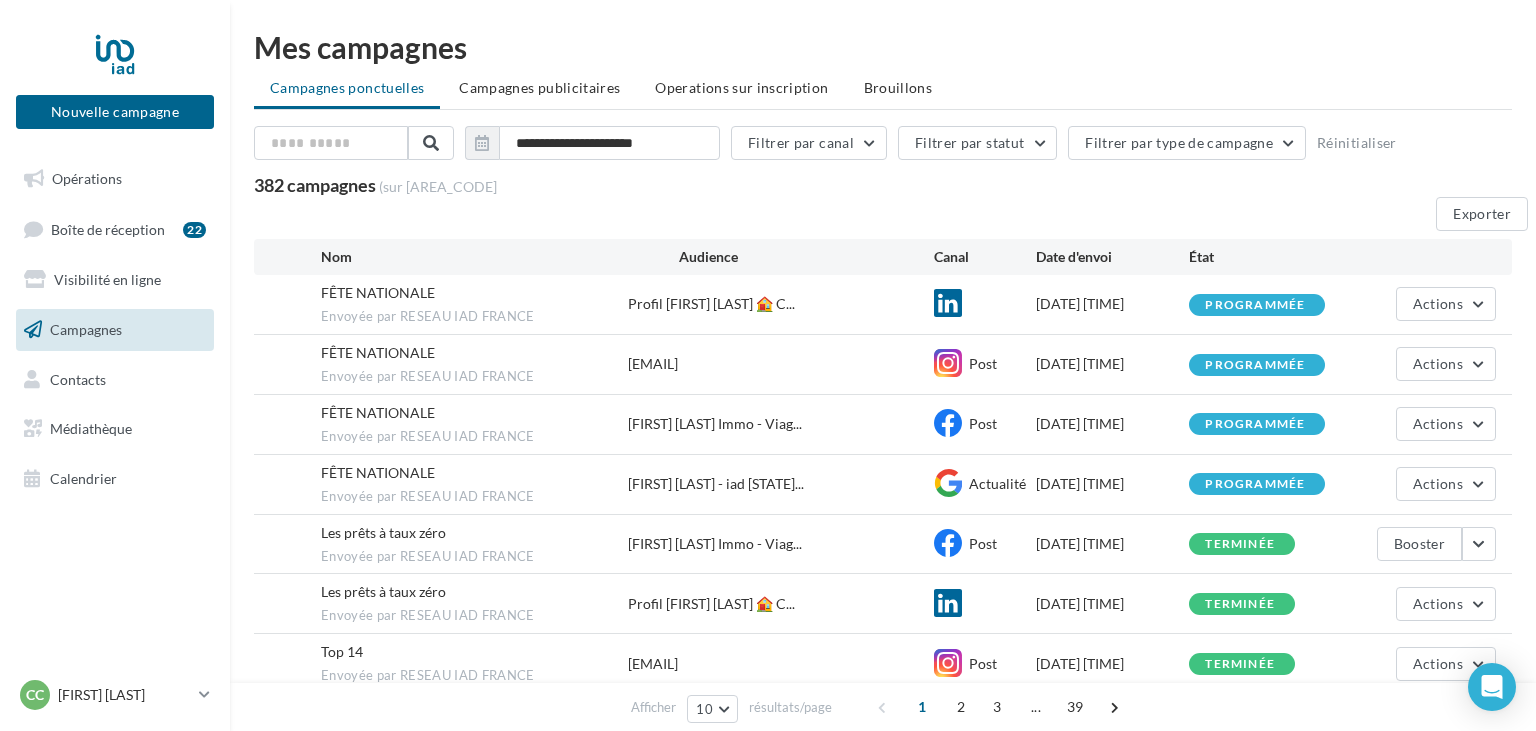 click on "Boîte de réception" at bounding box center [108, 228] 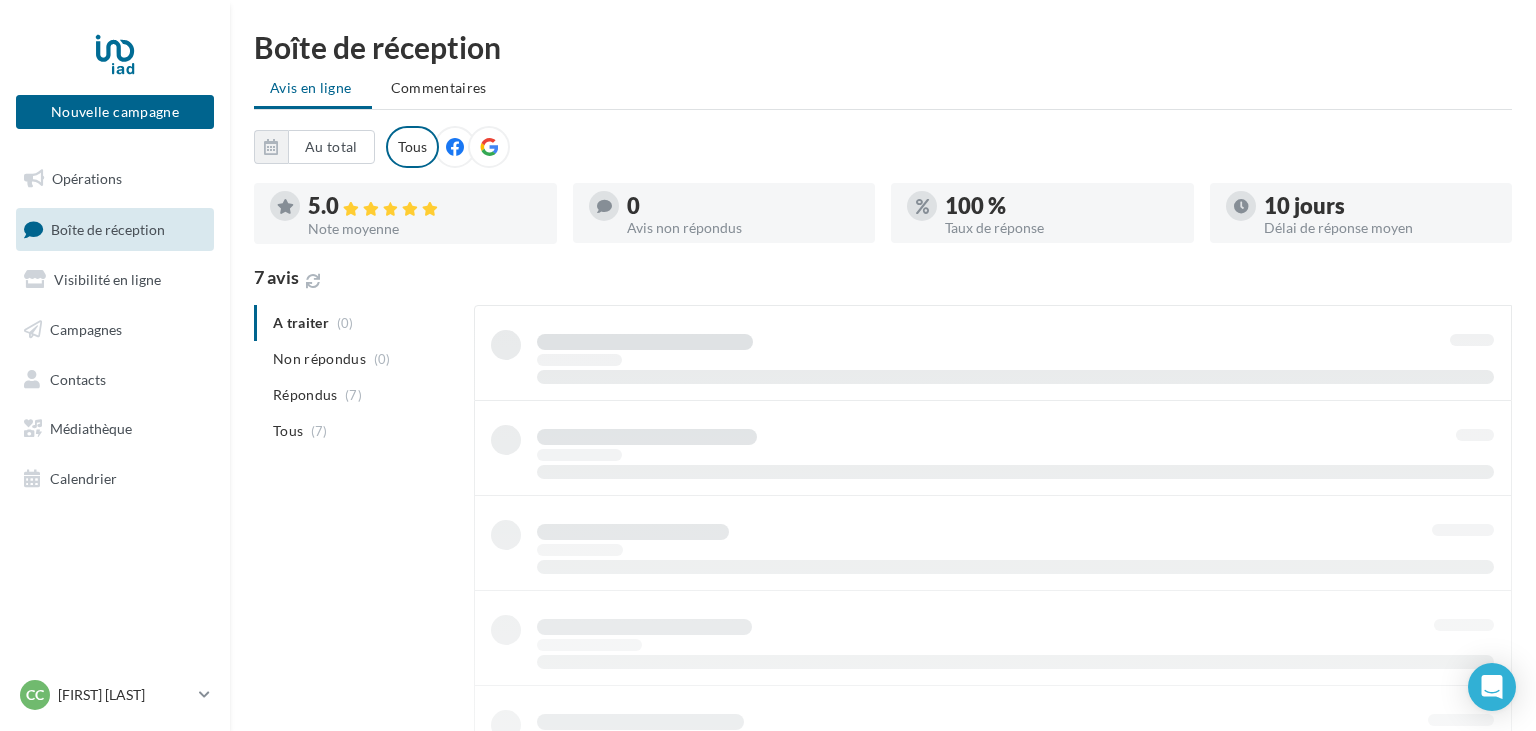 scroll, scrollTop: 0, scrollLeft: 0, axis: both 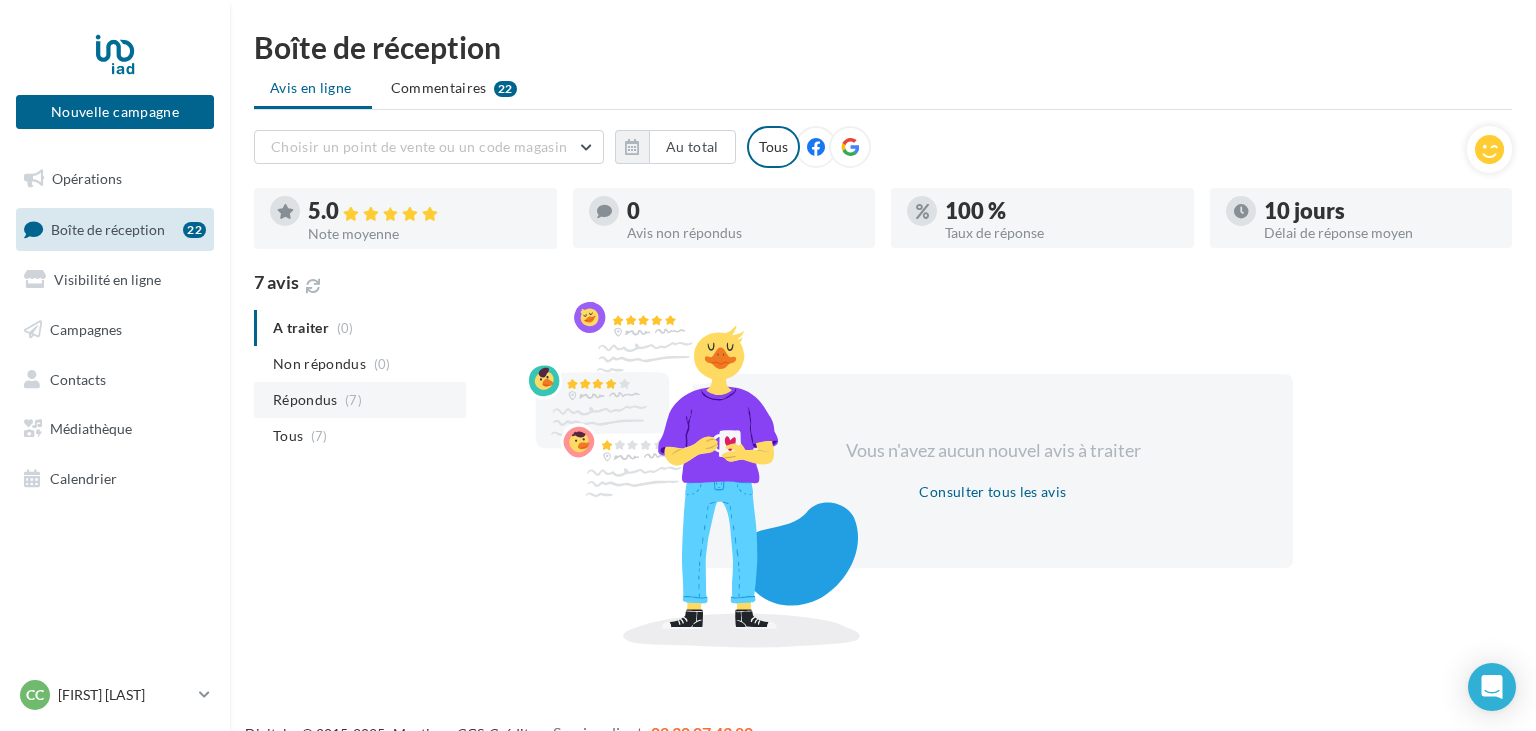 click on "Répondus" at bounding box center (305, 400) 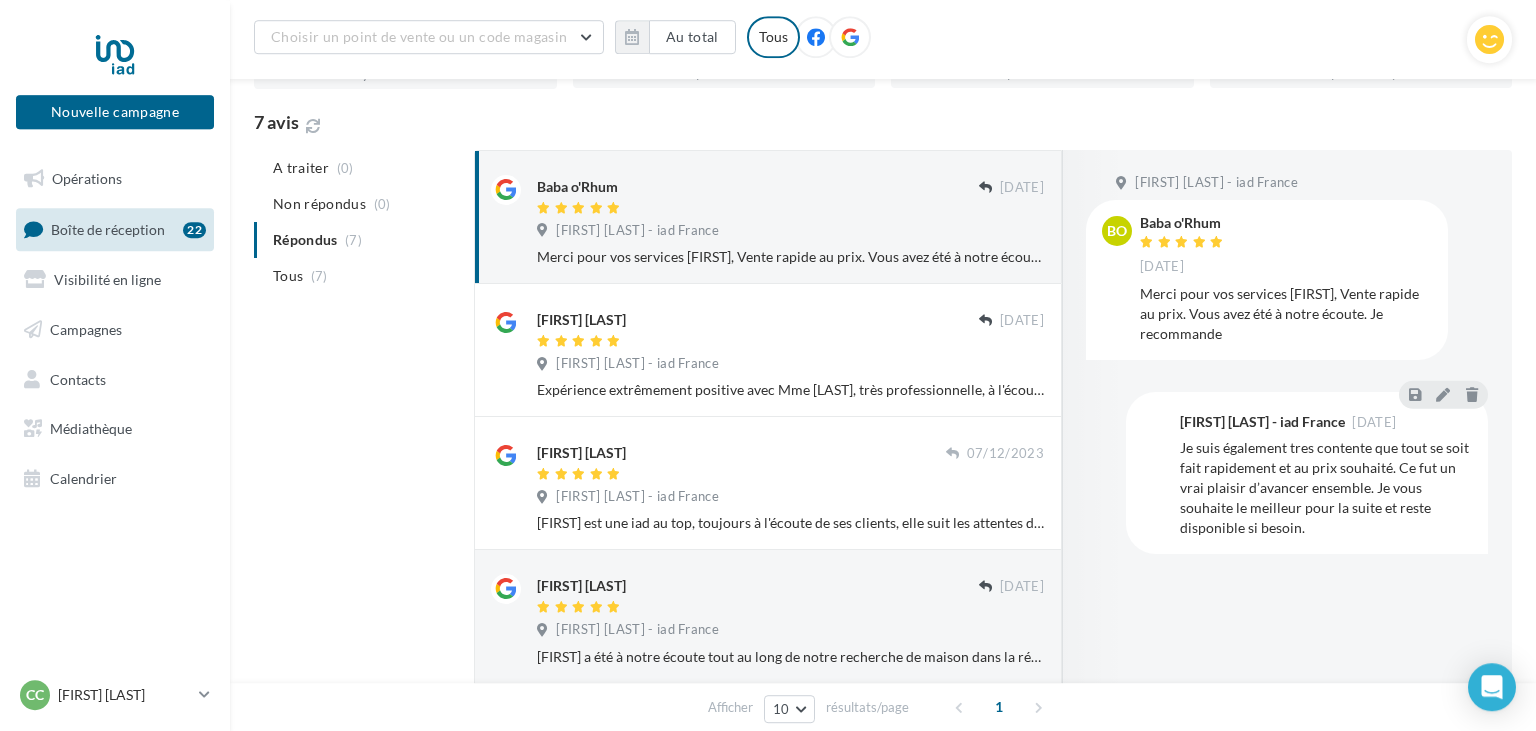 scroll, scrollTop: 211, scrollLeft: 0, axis: vertical 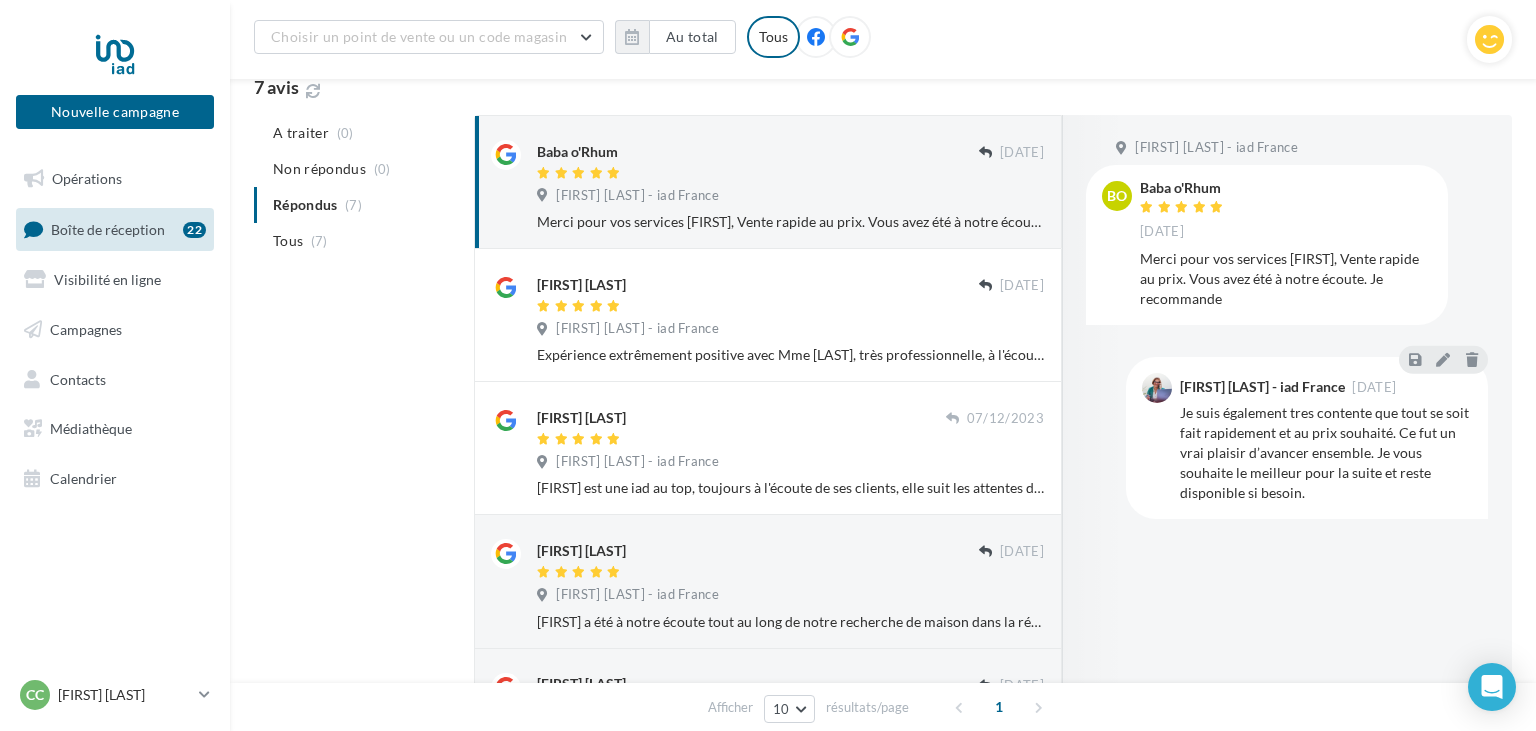 click on "Boîte de réception" at bounding box center [108, 228] 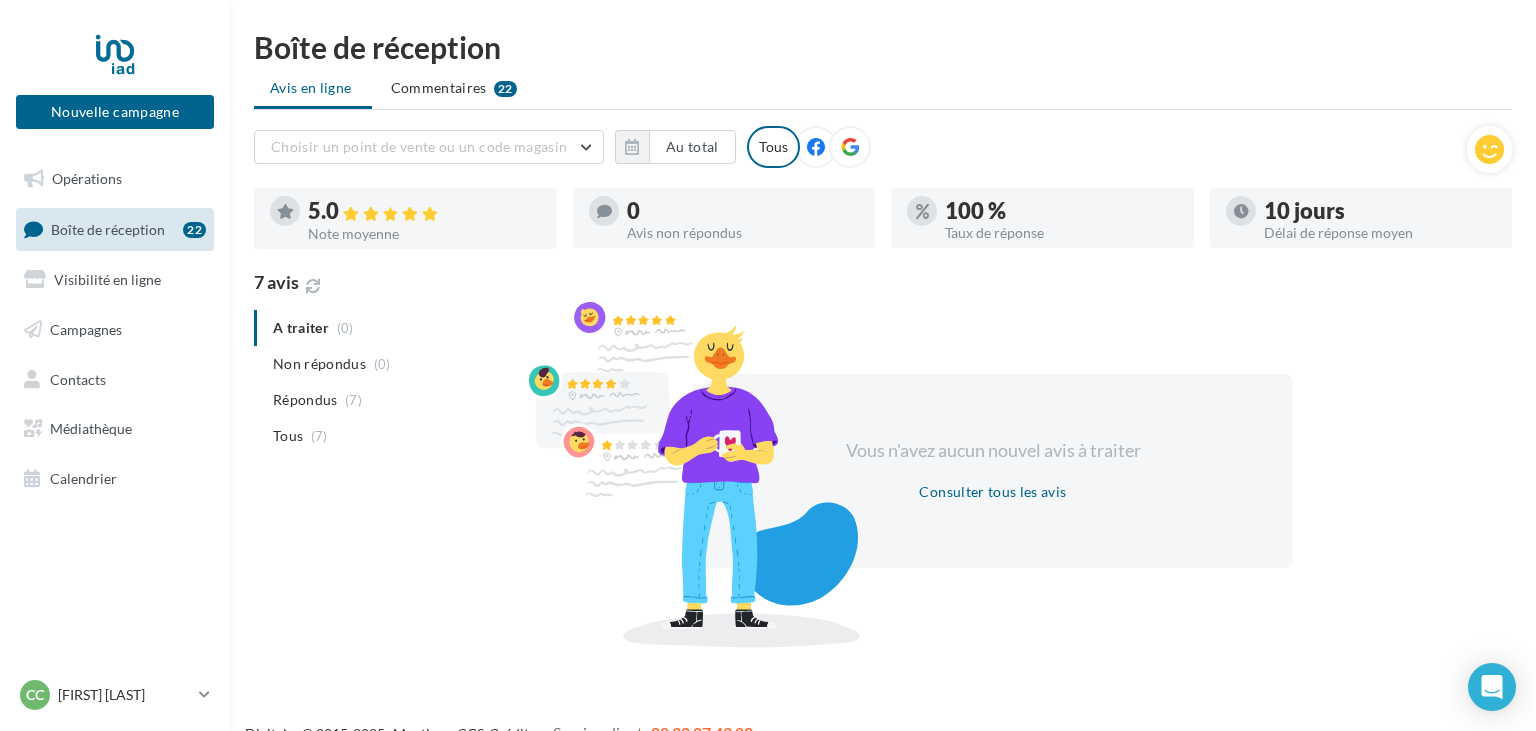 scroll, scrollTop: 32, scrollLeft: 0, axis: vertical 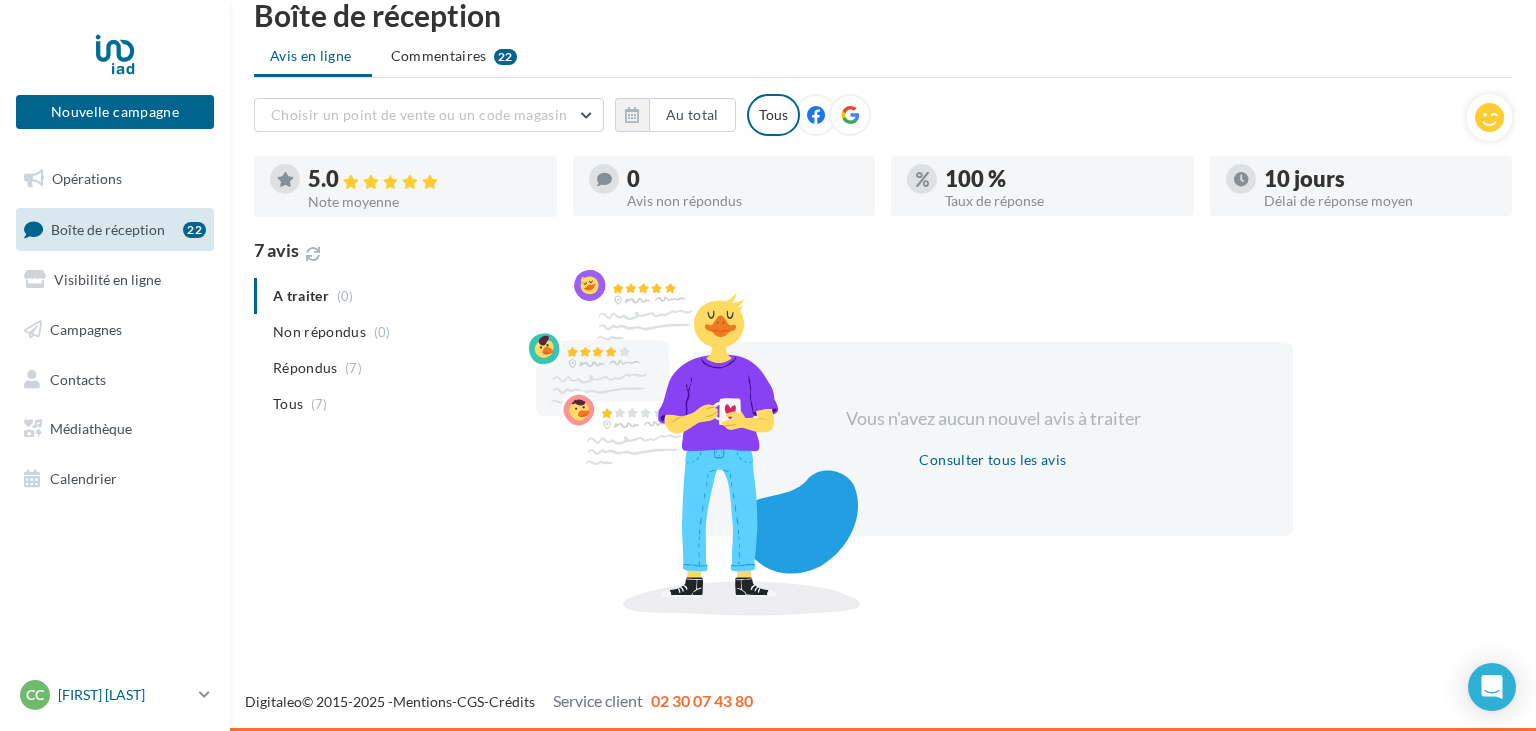 click on "[FIRST] [LAST]" at bounding box center (124, 695) 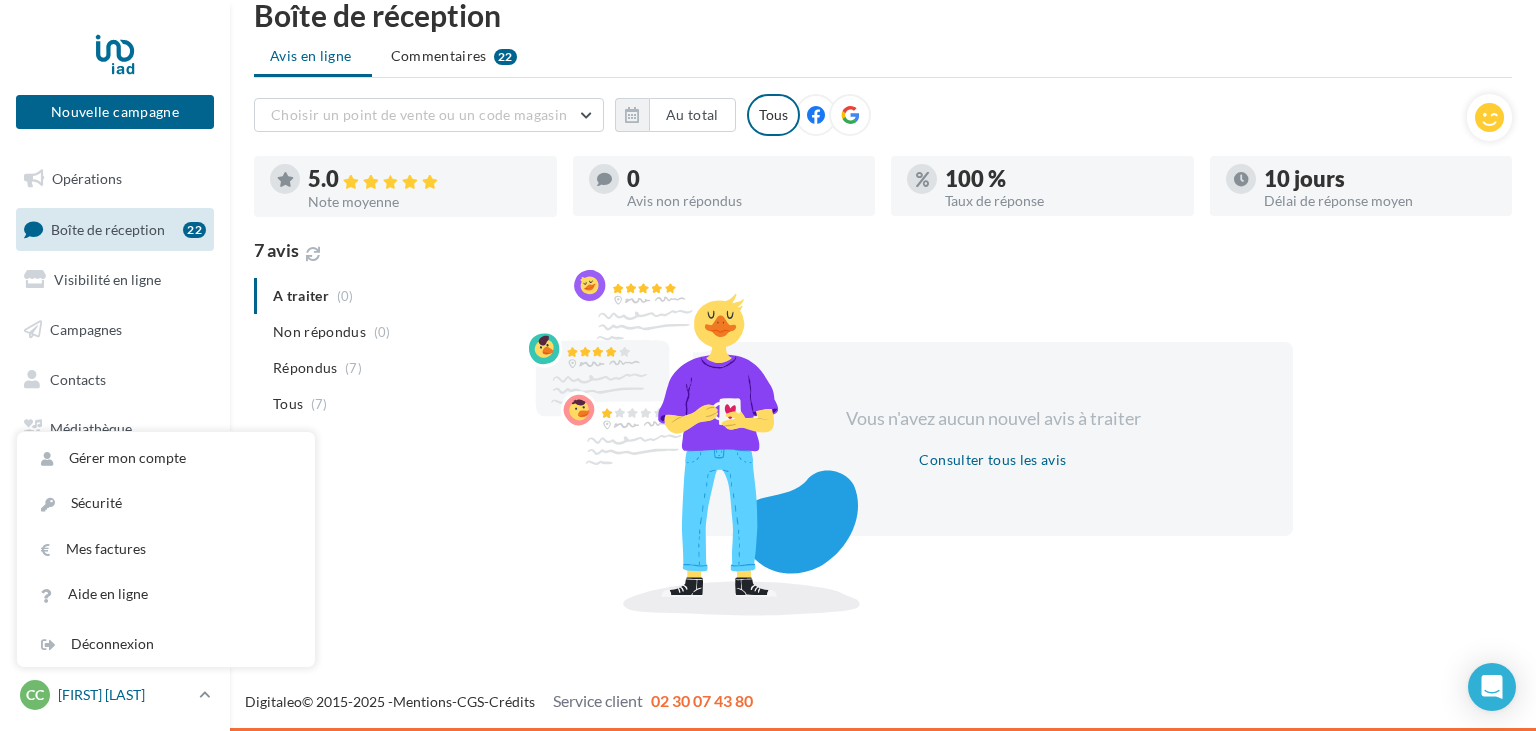 click on "[FIRST] [LAST]" at bounding box center (124, 695) 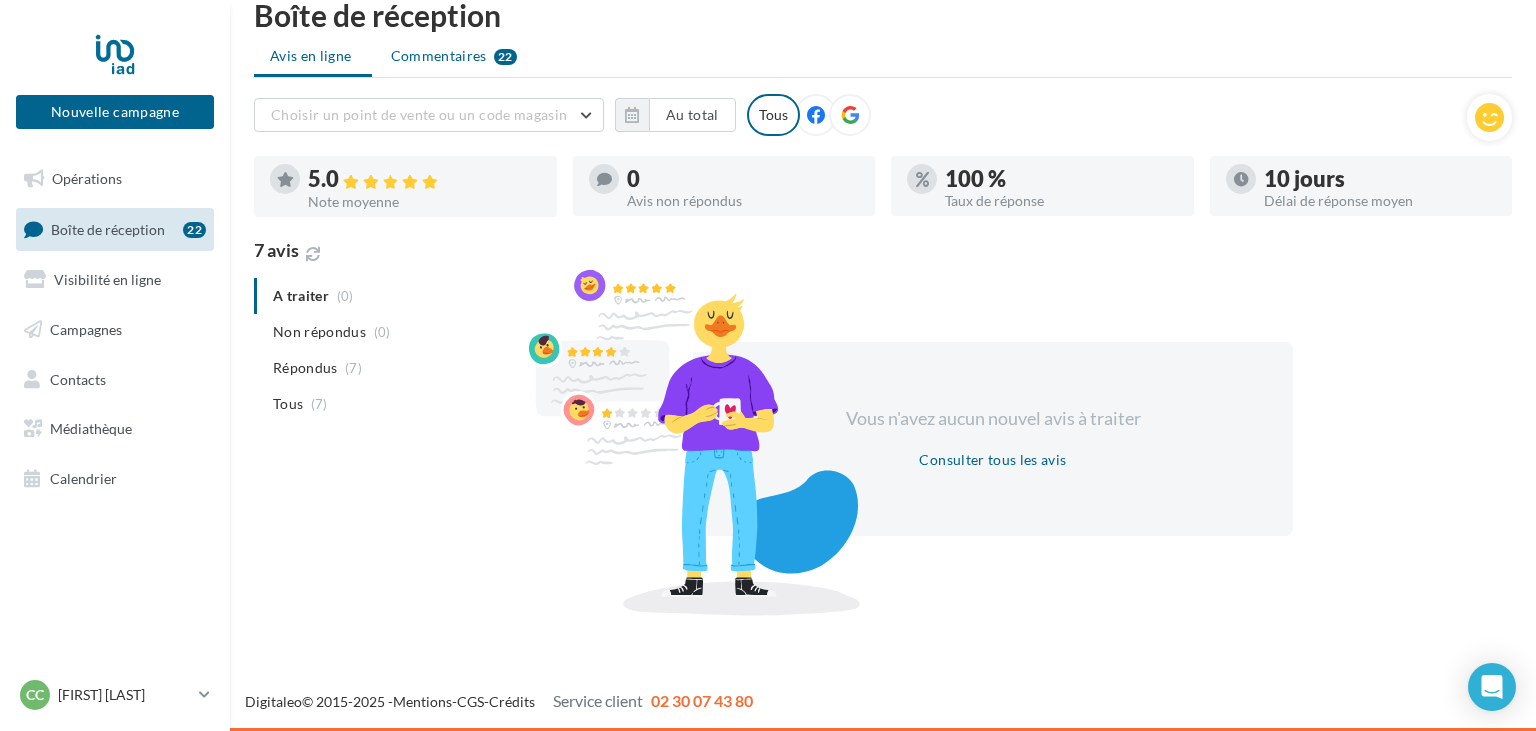 click on "Commentaires
22" at bounding box center (454, 56) 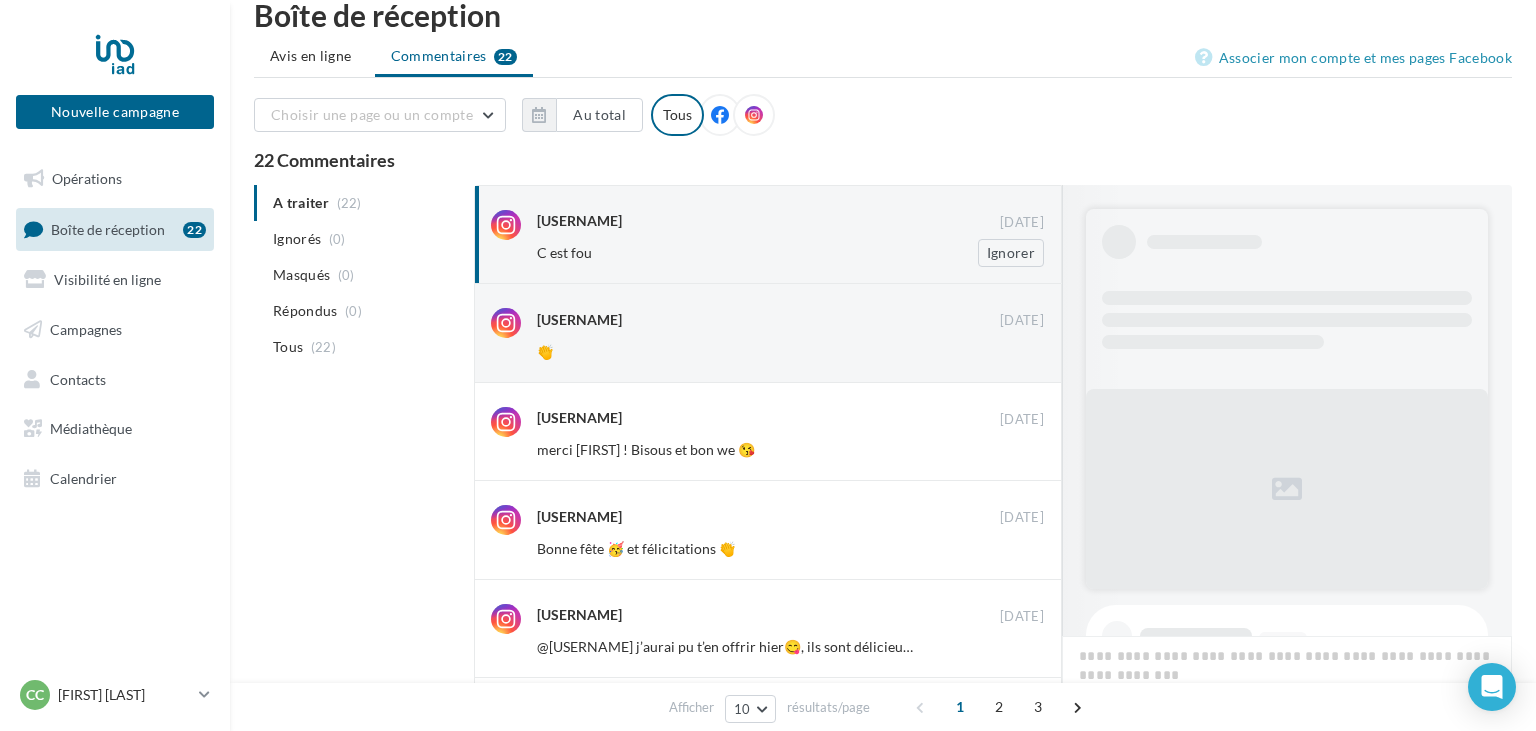 click on "renka419" at bounding box center [768, 222] 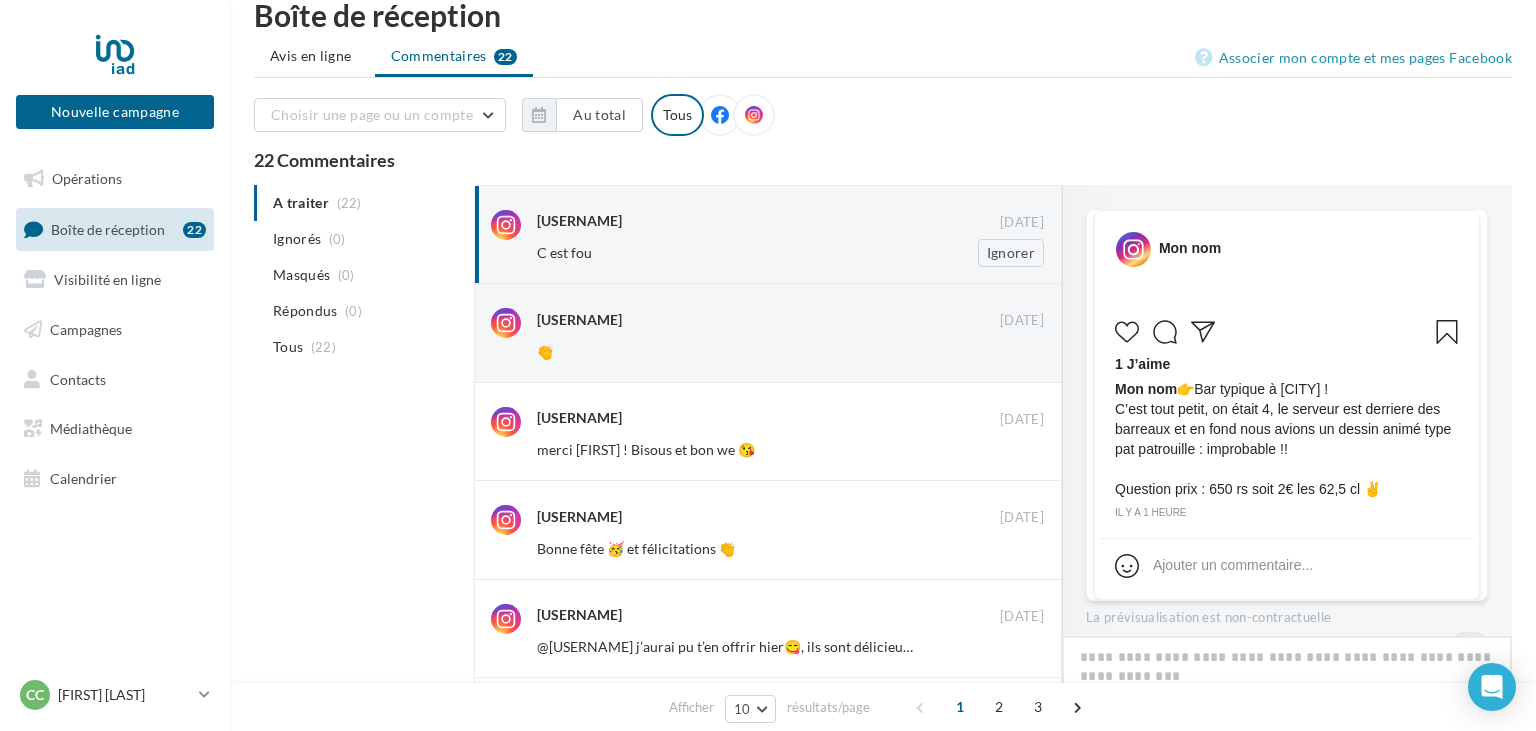 scroll, scrollTop: 141, scrollLeft: 0, axis: vertical 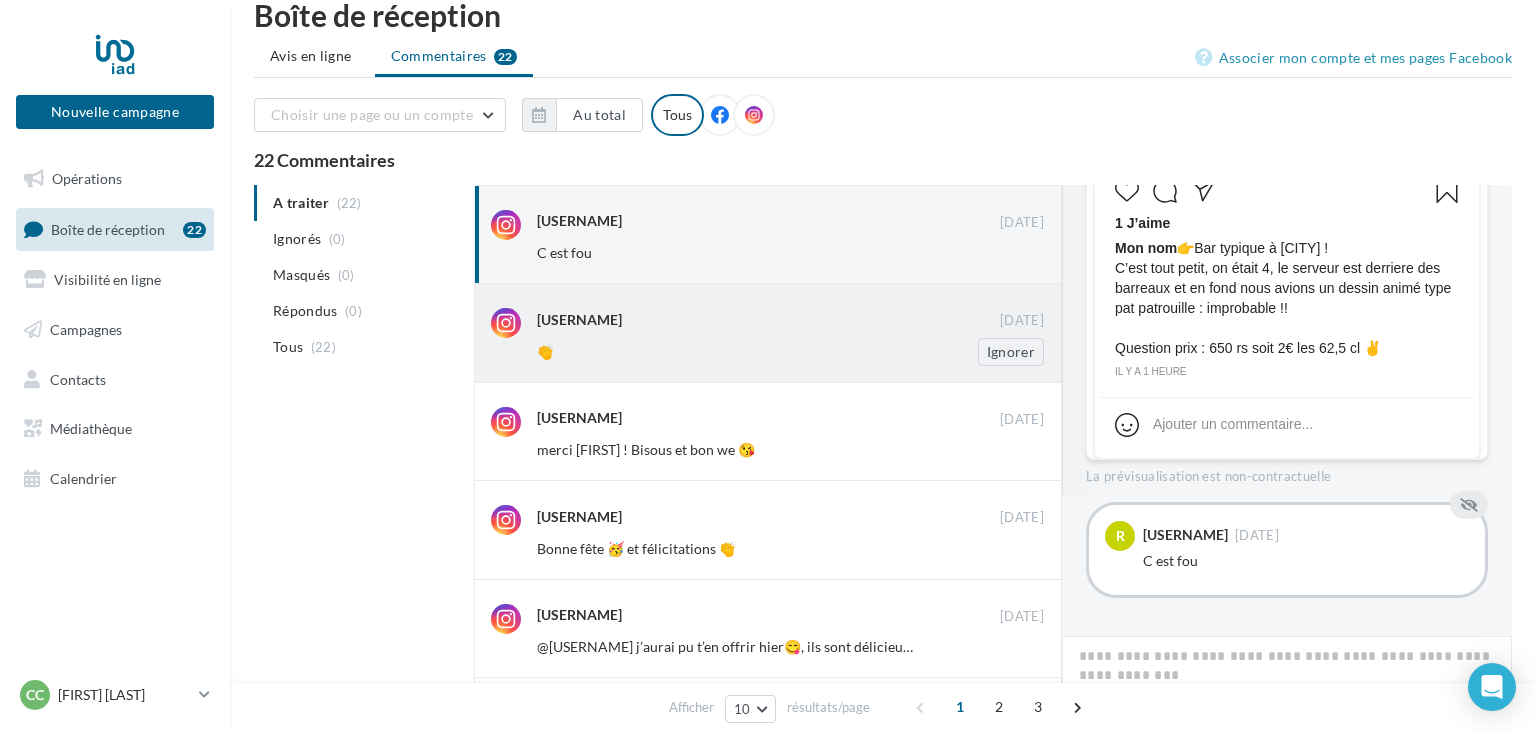 click on "renka419" at bounding box center (768, 320) 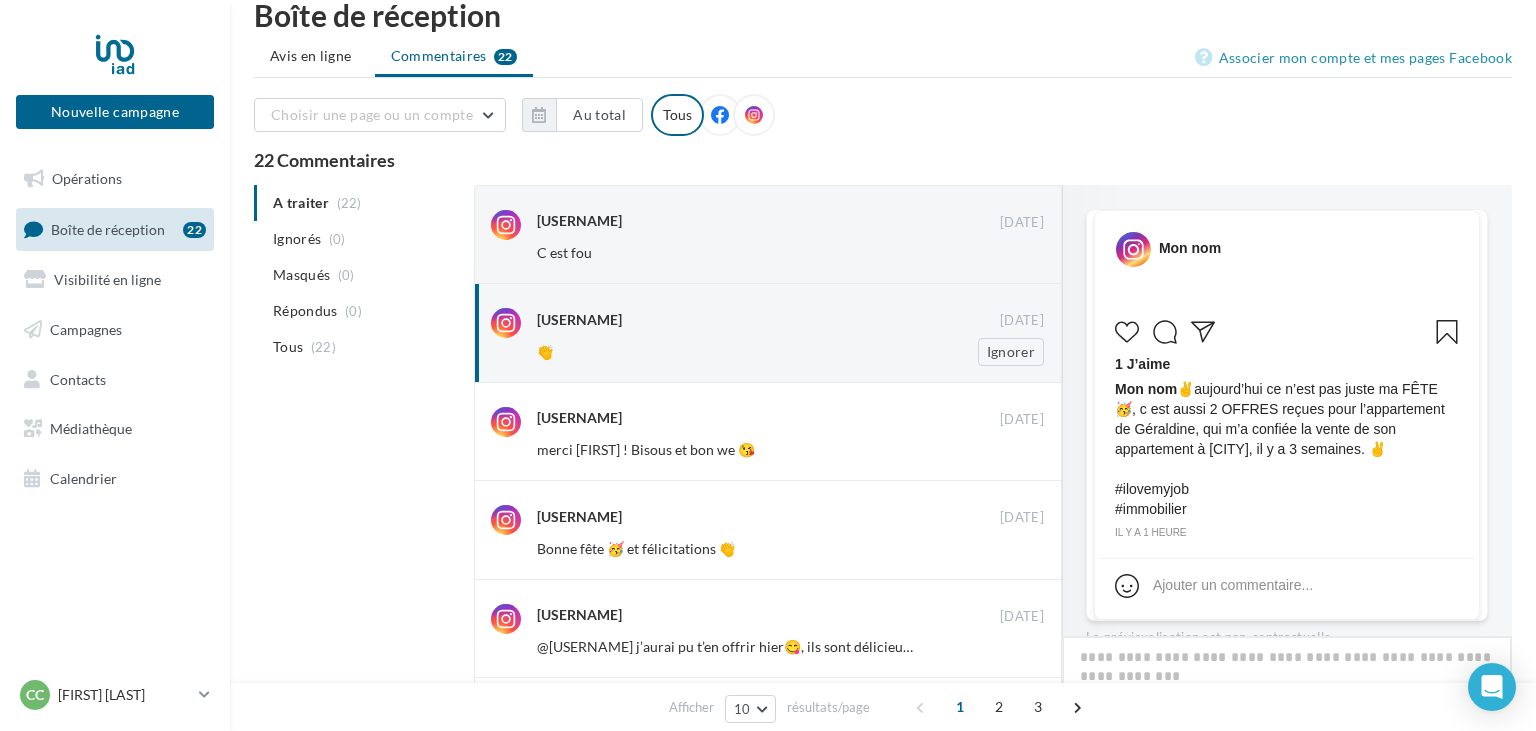 scroll, scrollTop: 307, scrollLeft: 0, axis: vertical 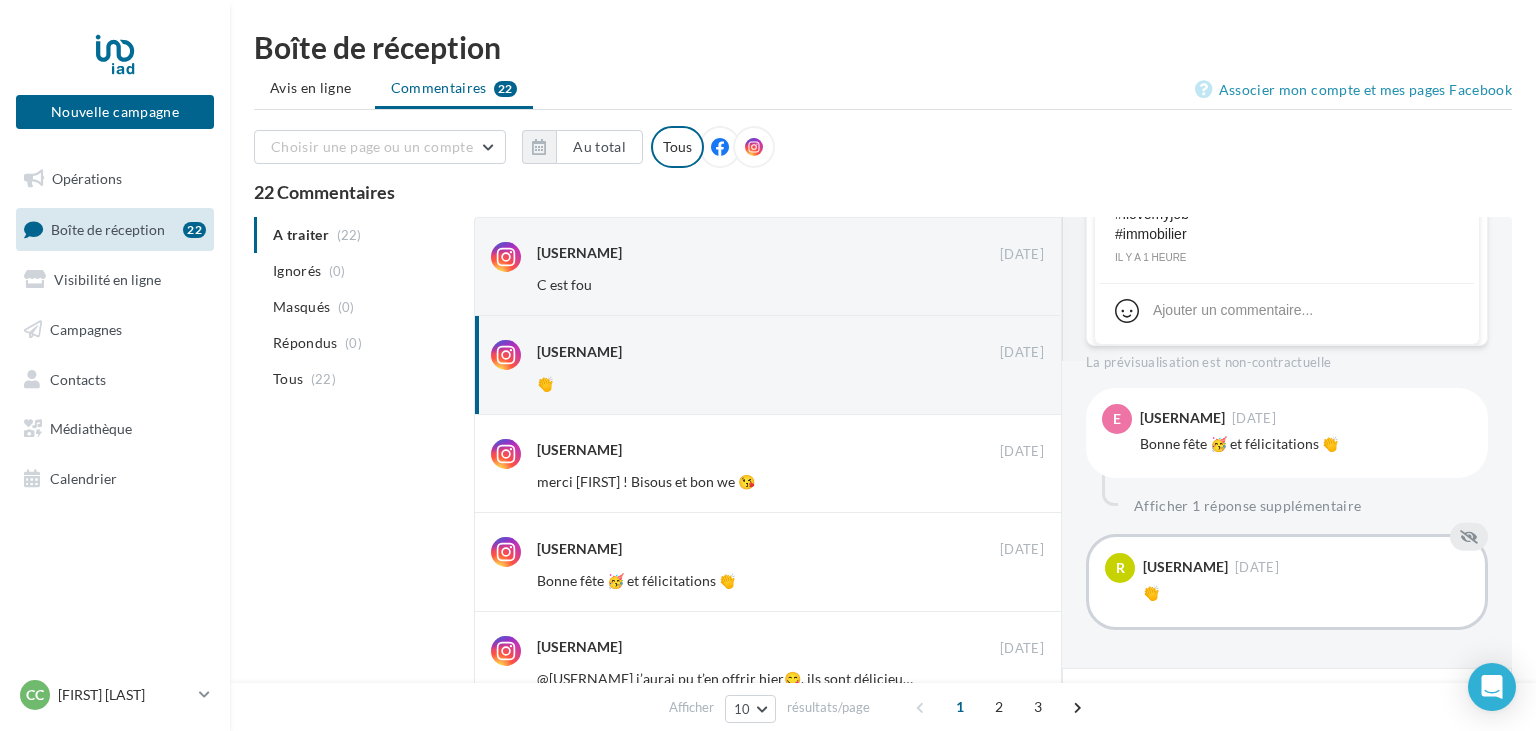 click on "A traiter
(22)
Ignorés
(0)
Masqués
(0)
Répondus
(0)
Tous
(22)" at bounding box center (360, 307) 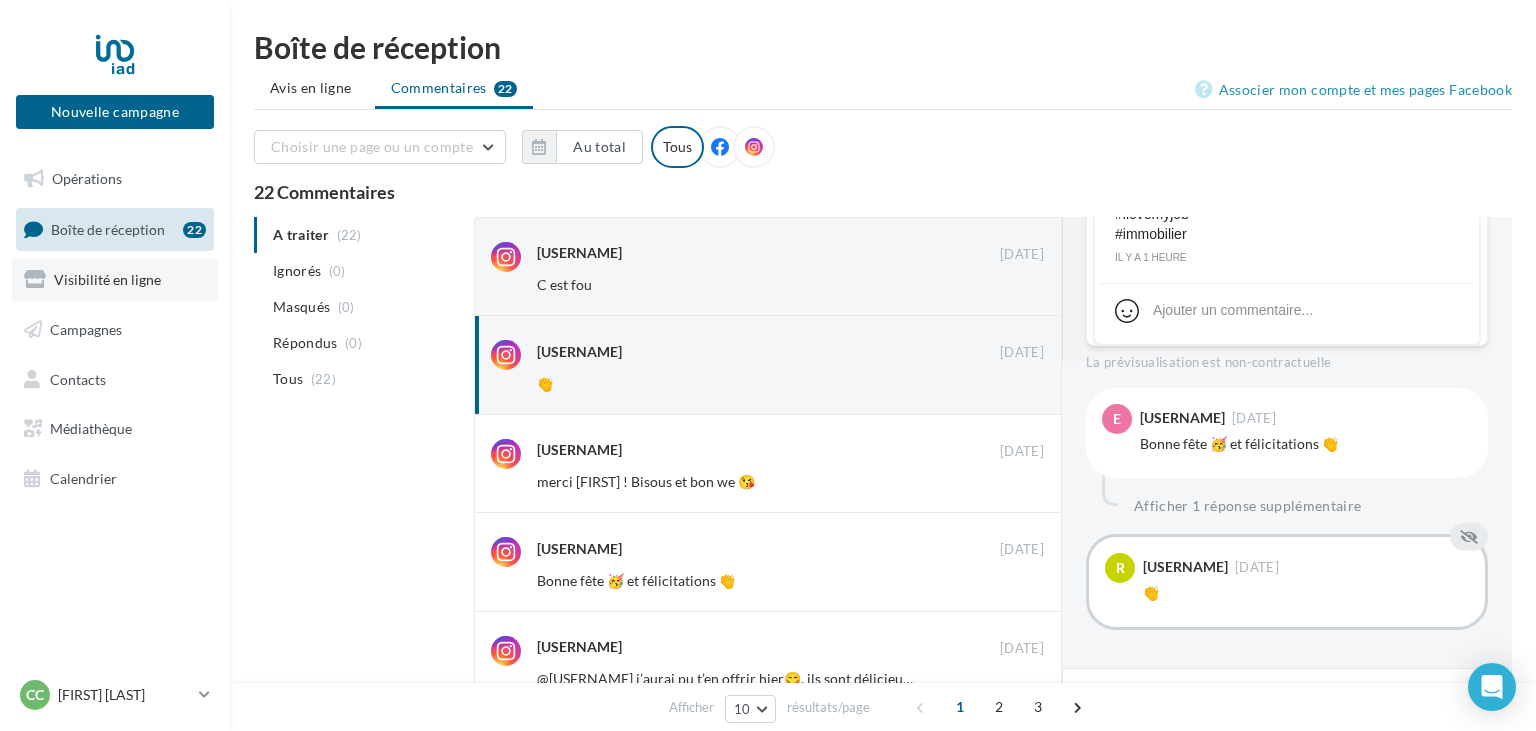 click on "Visibilité en ligne" at bounding box center [107, 279] 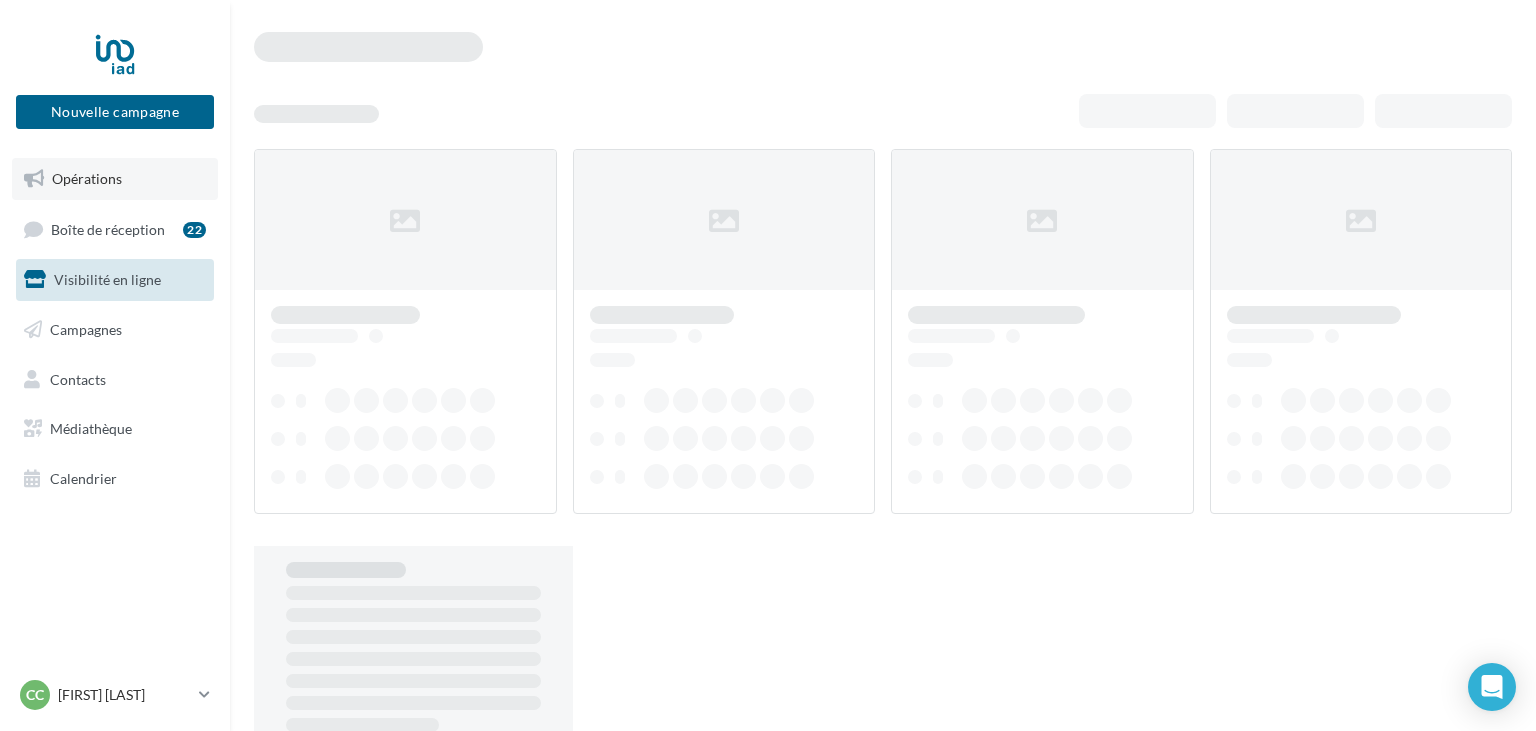 scroll, scrollTop: 0, scrollLeft: 0, axis: both 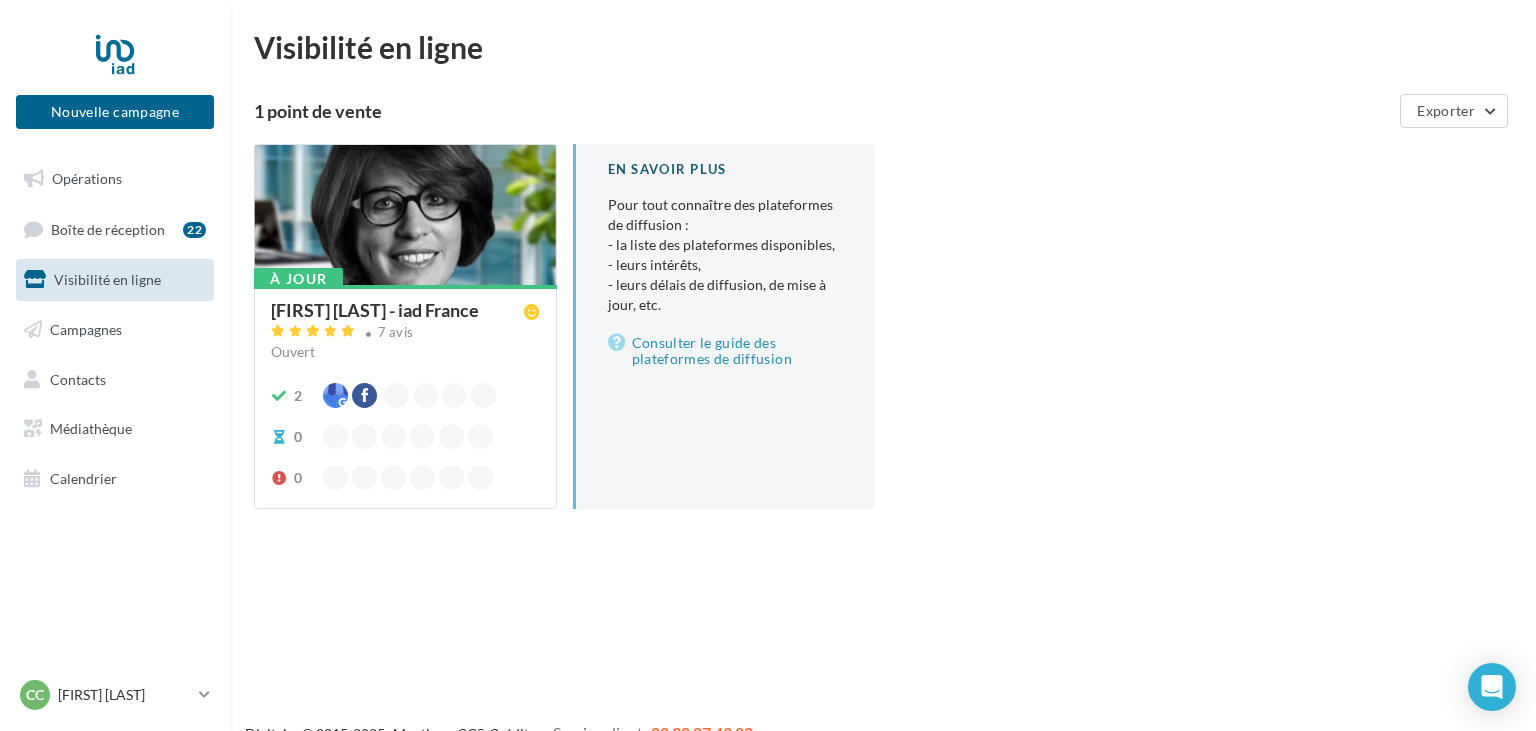 click on "[FIRST] [LAST] - iad France" at bounding box center [375, 310] 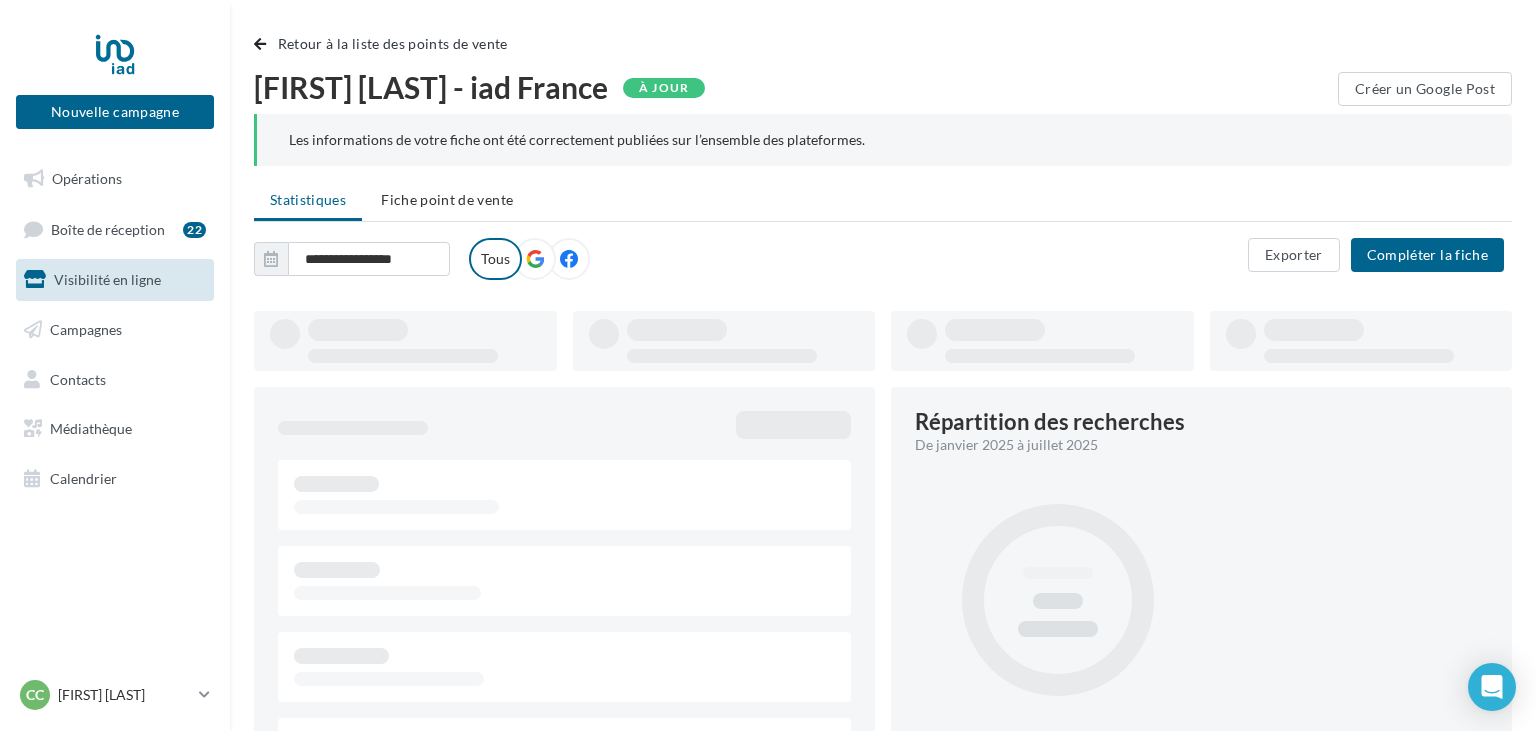 type on "**********" 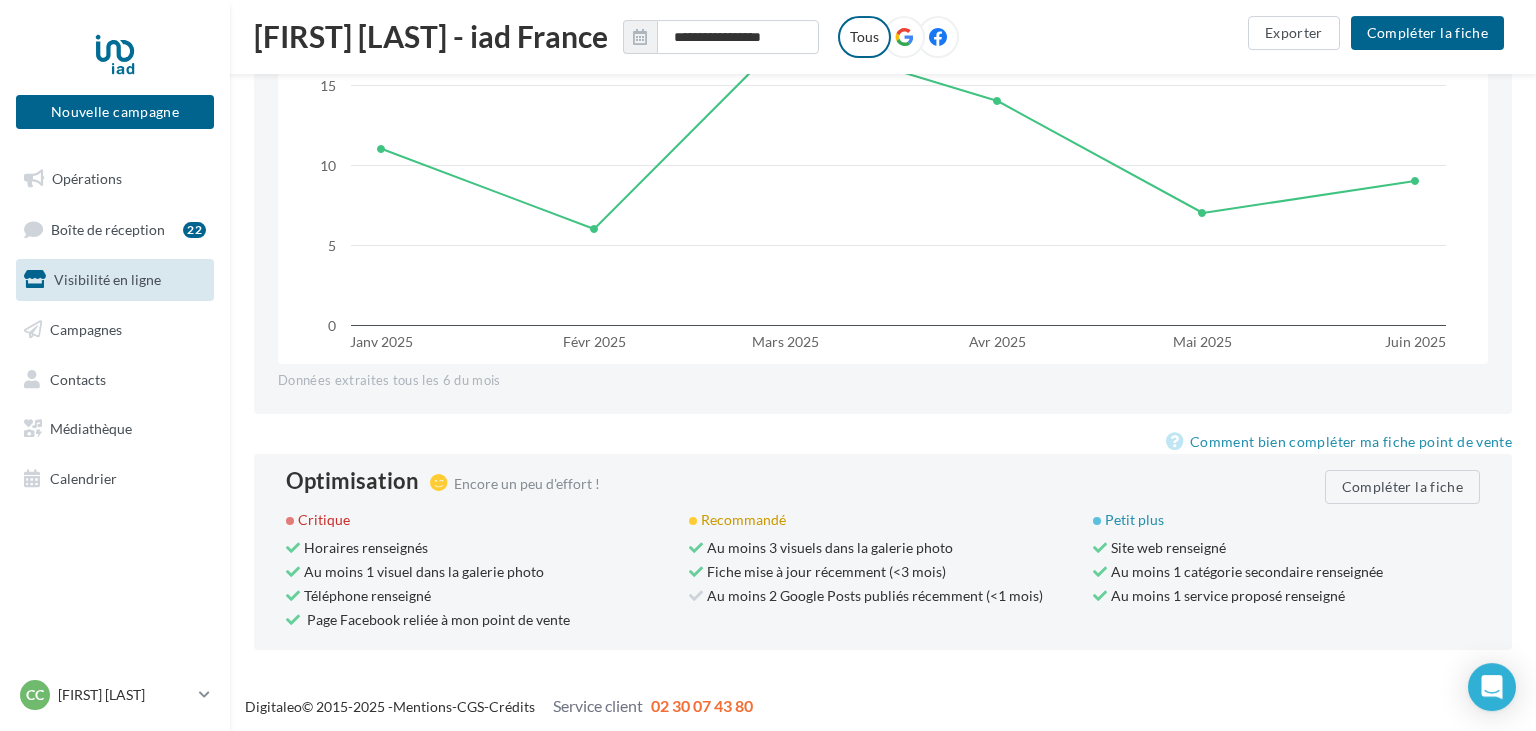 scroll, scrollTop: 1820, scrollLeft: 0, axis: vertical 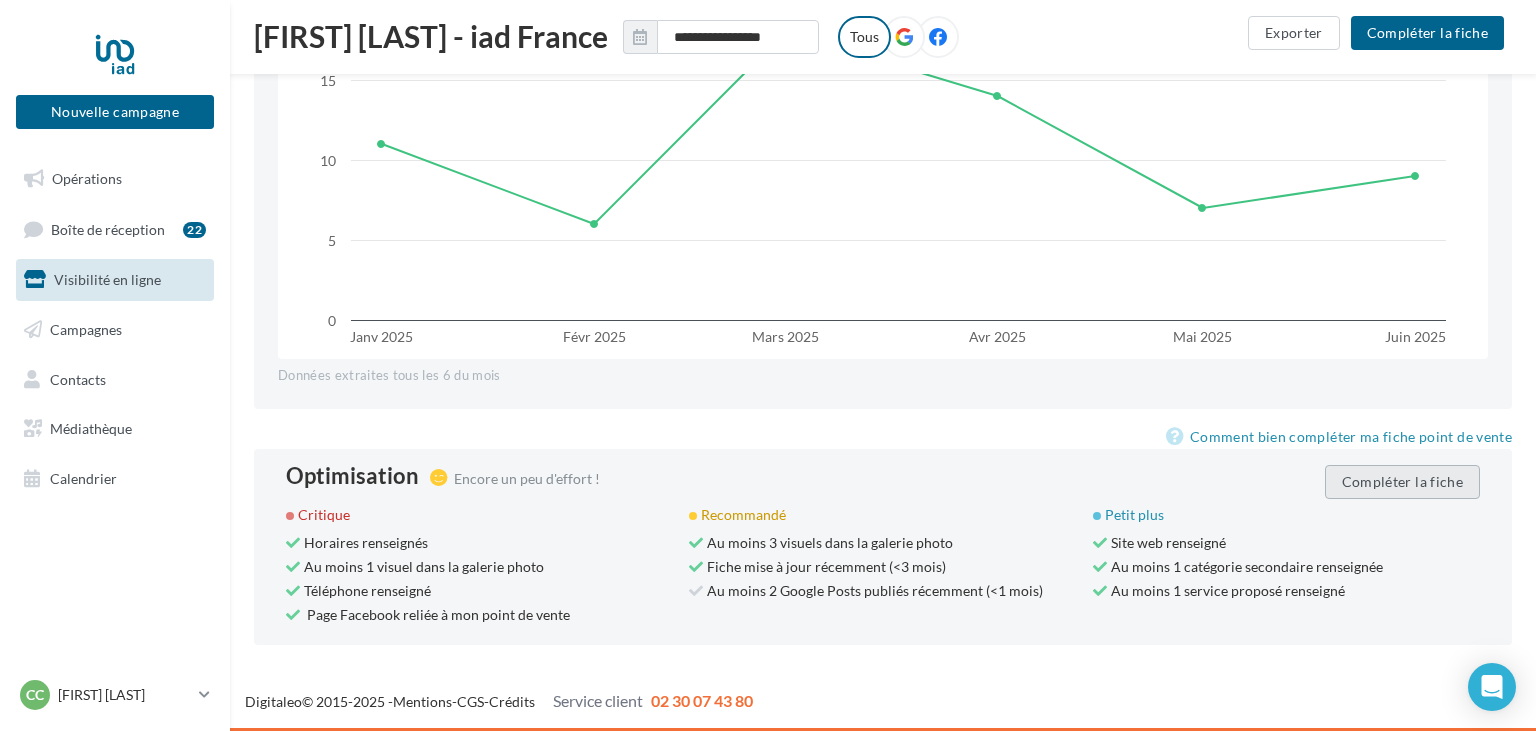 click on "Compléter la fiche" at bounding box center (1402, 482) 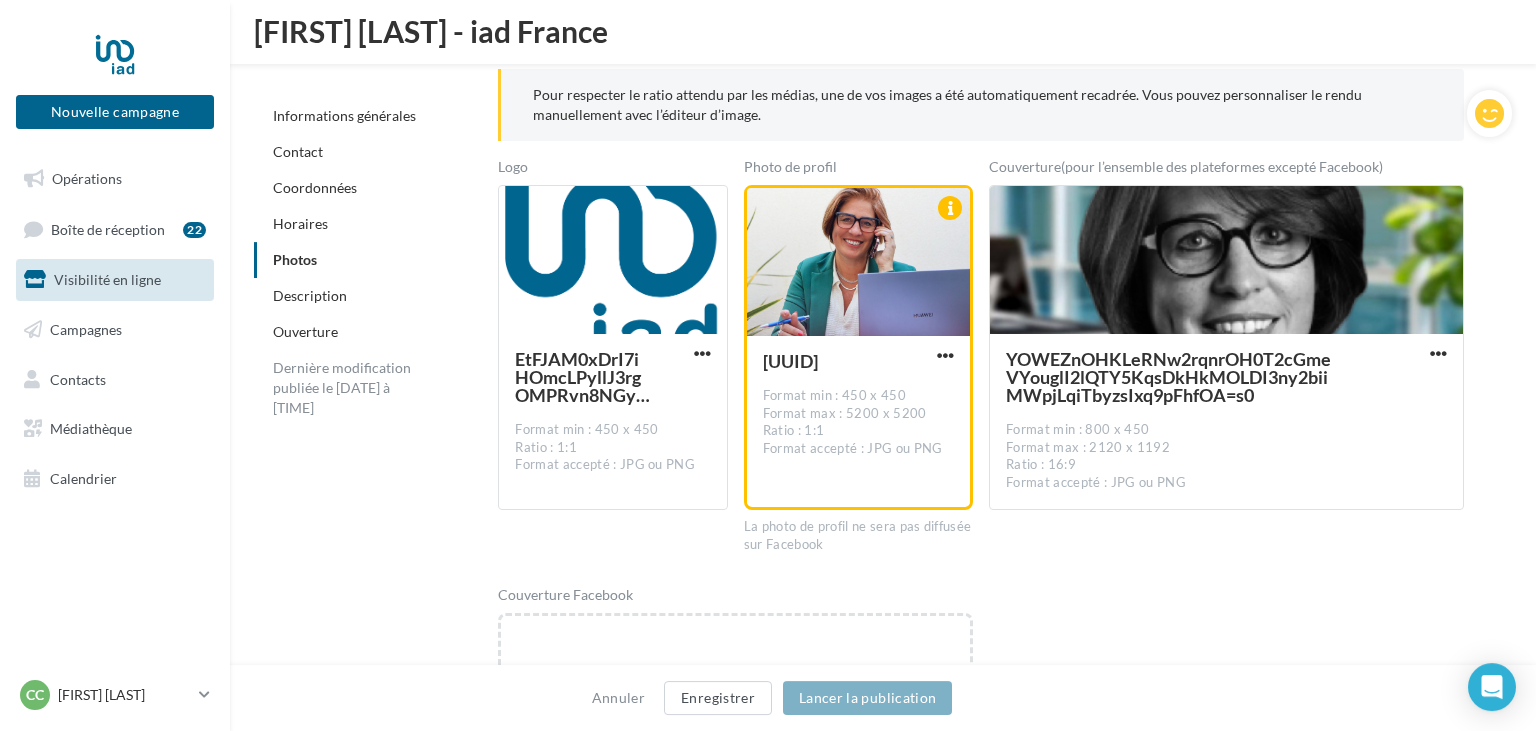 scroll, scrollTop: 2756, scrollLeft: 0, axis: vertical 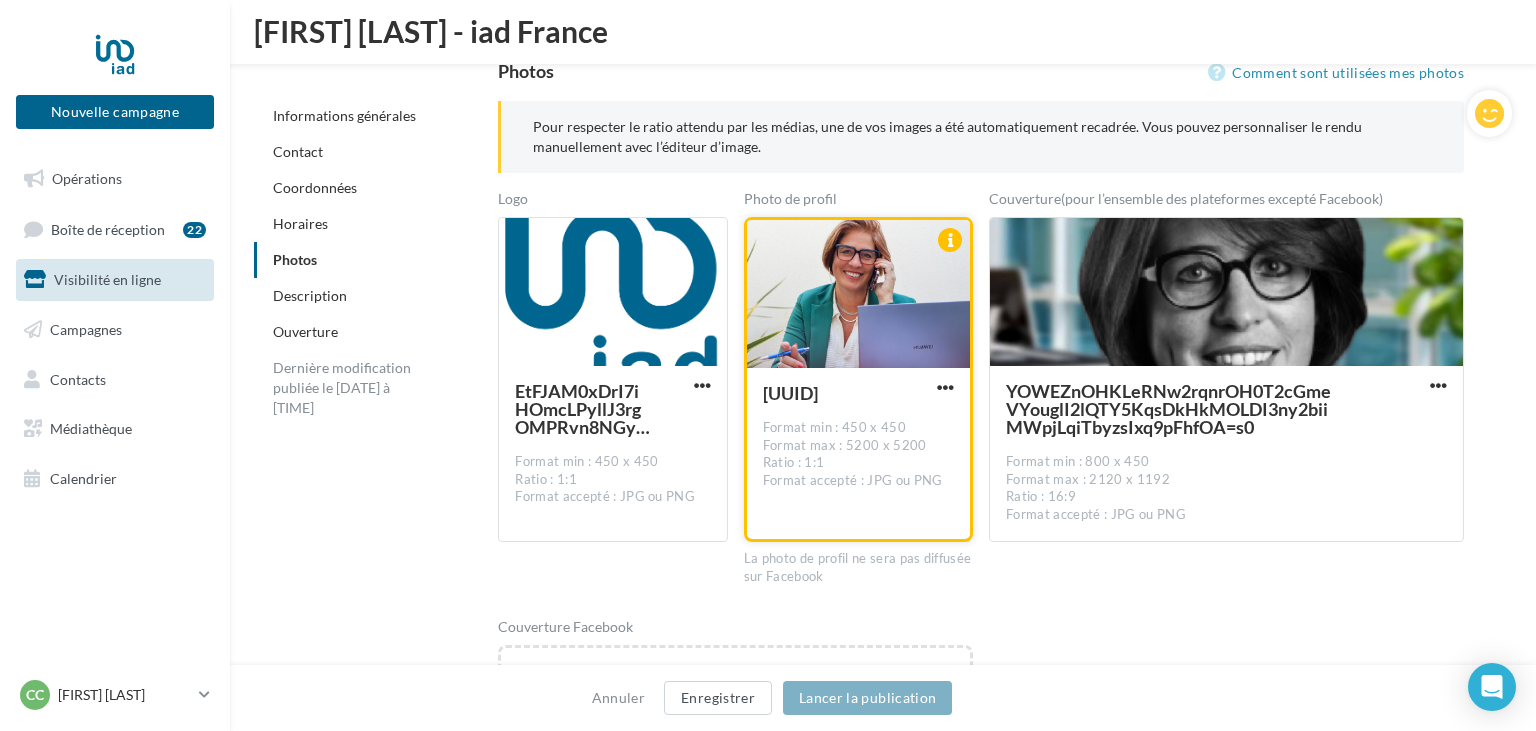 click at bounding box center [858, 295] 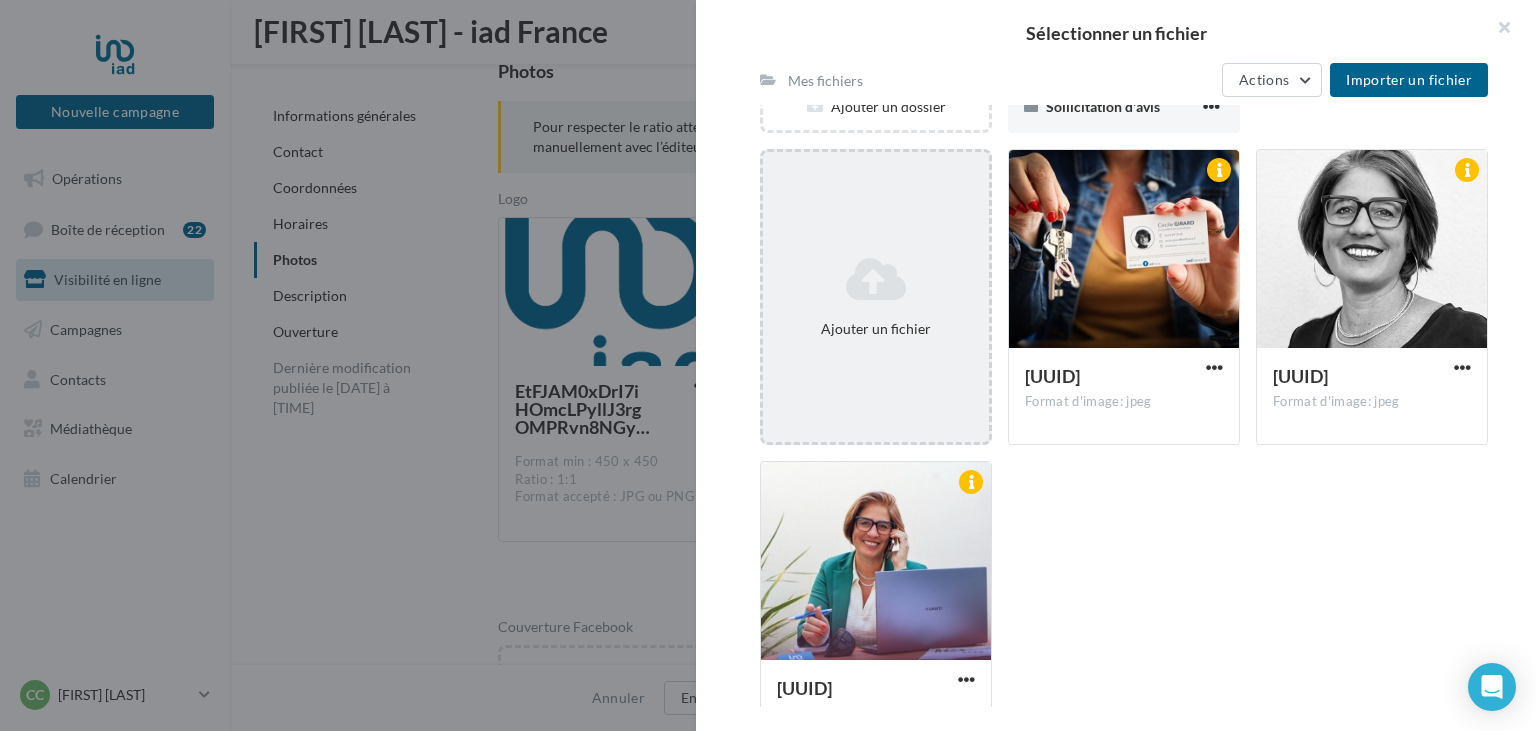scroll, scrollTop: 274, scrollLeft: 0, axis: vertical 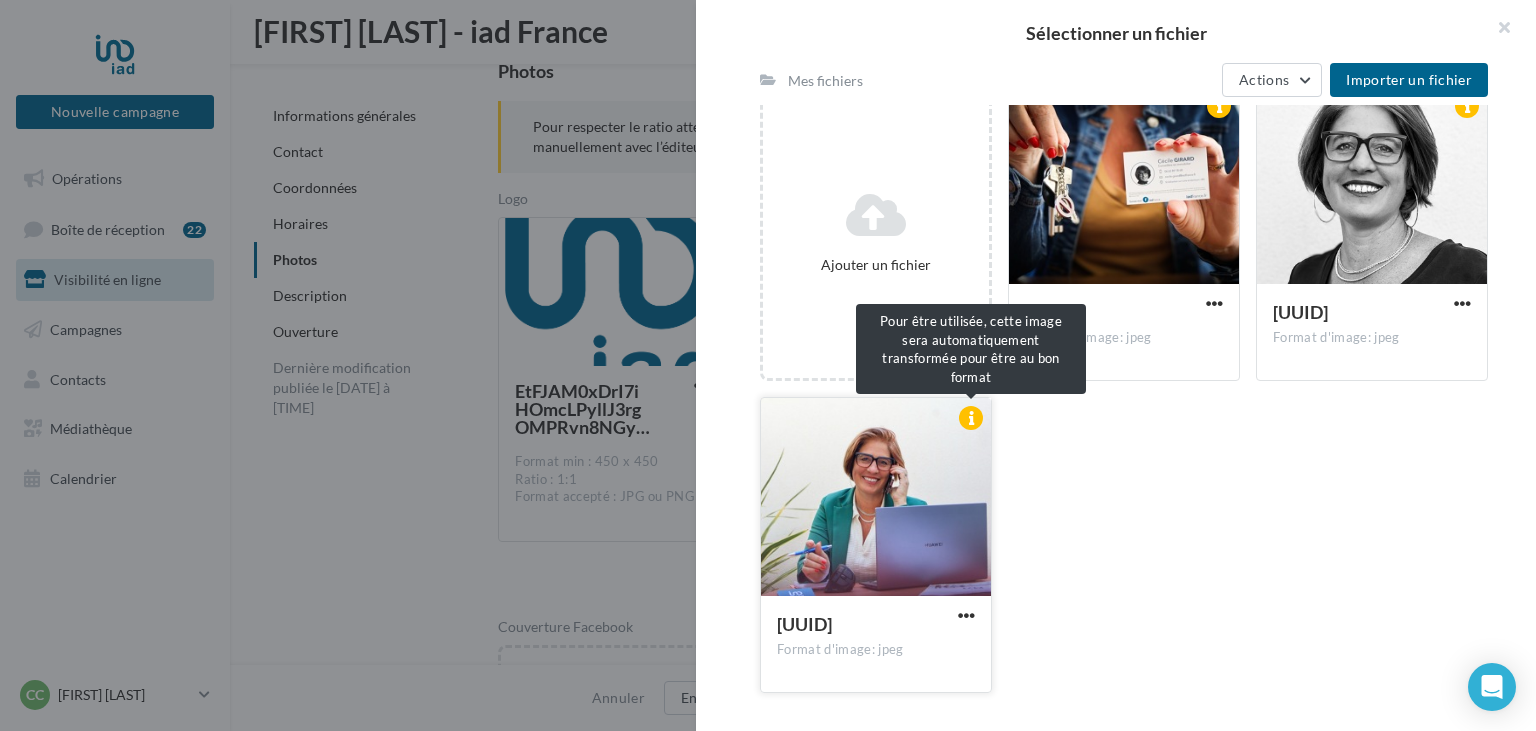 click at bounding box center [971, 418] 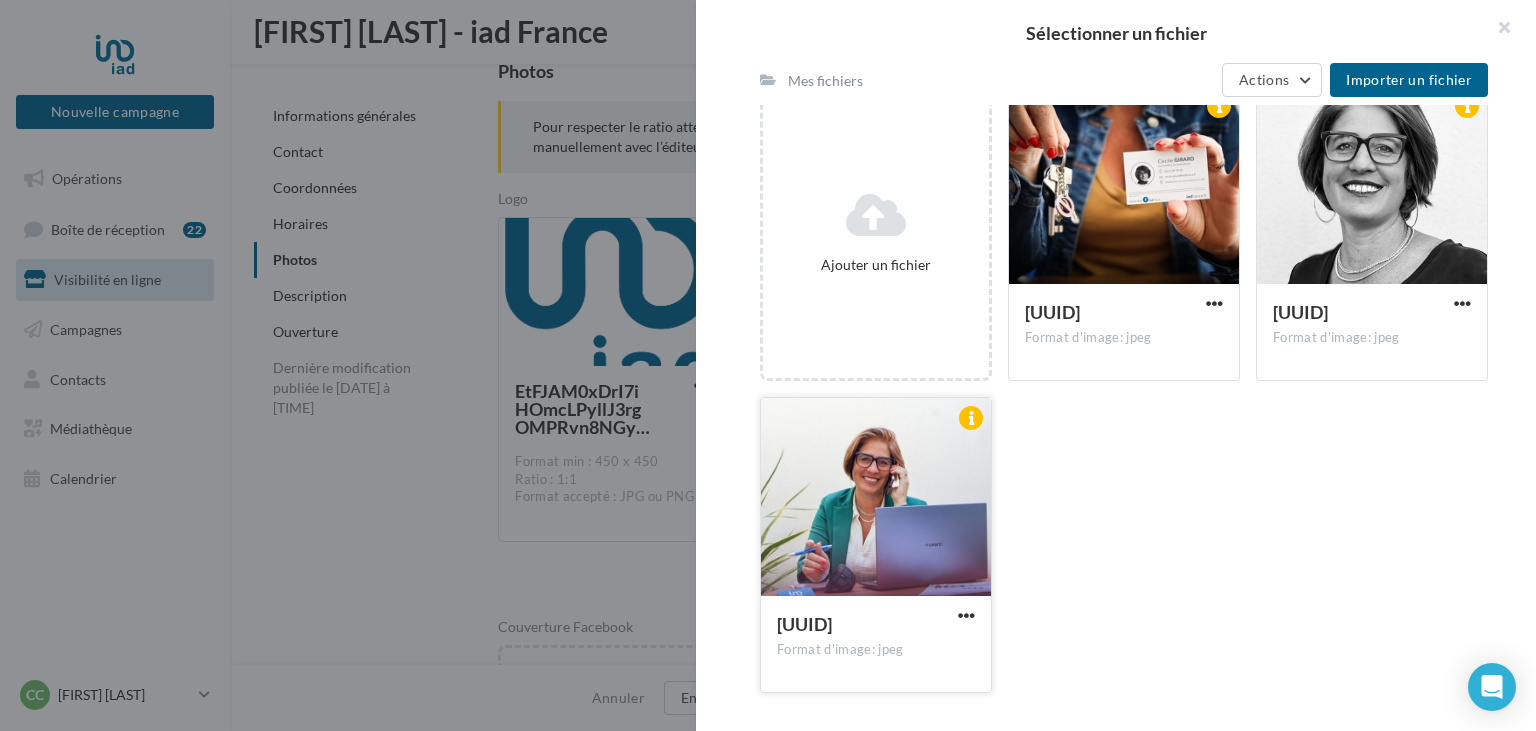 click at bounding box center (876, 498) 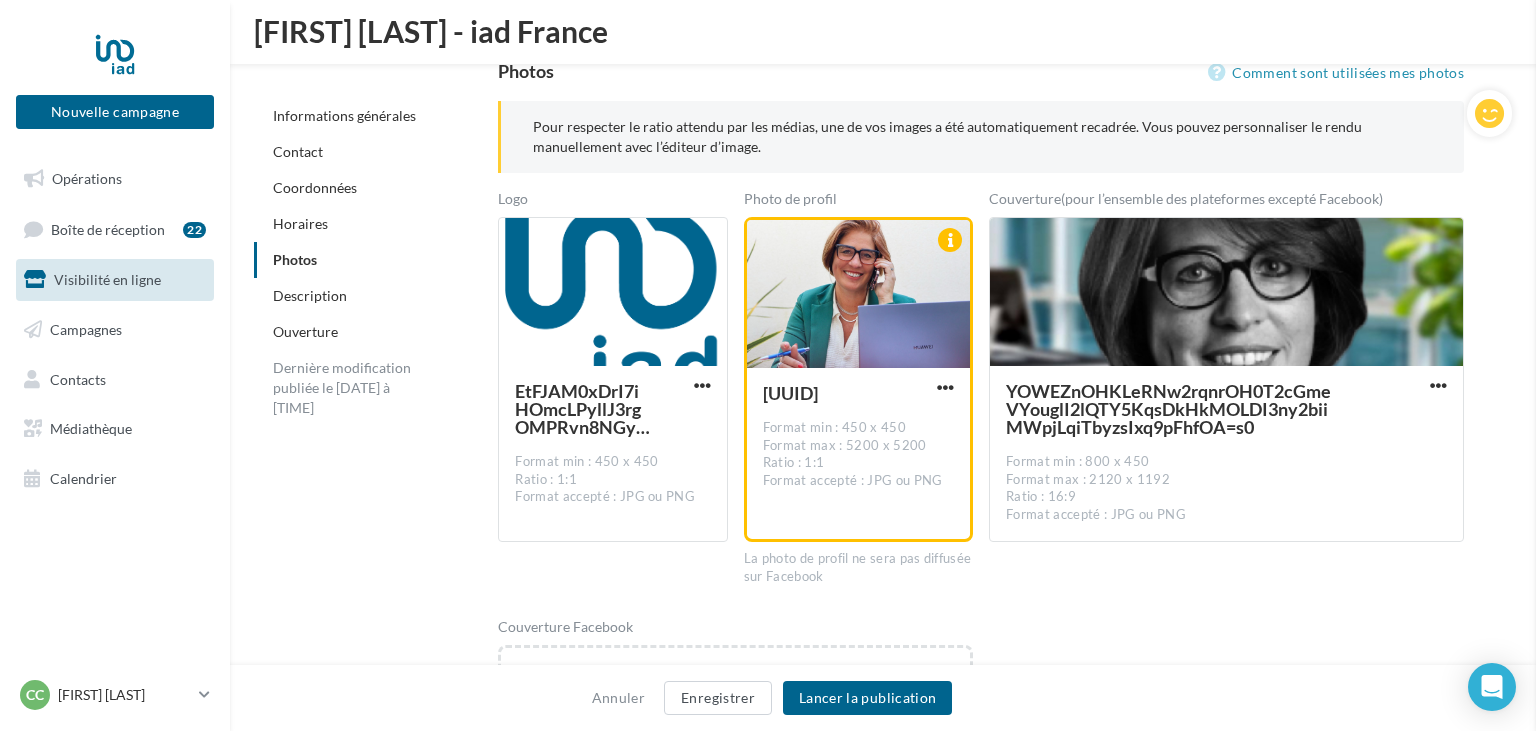 scroll, scrollTop: 274, scrollLeft: 0, axis: vertical 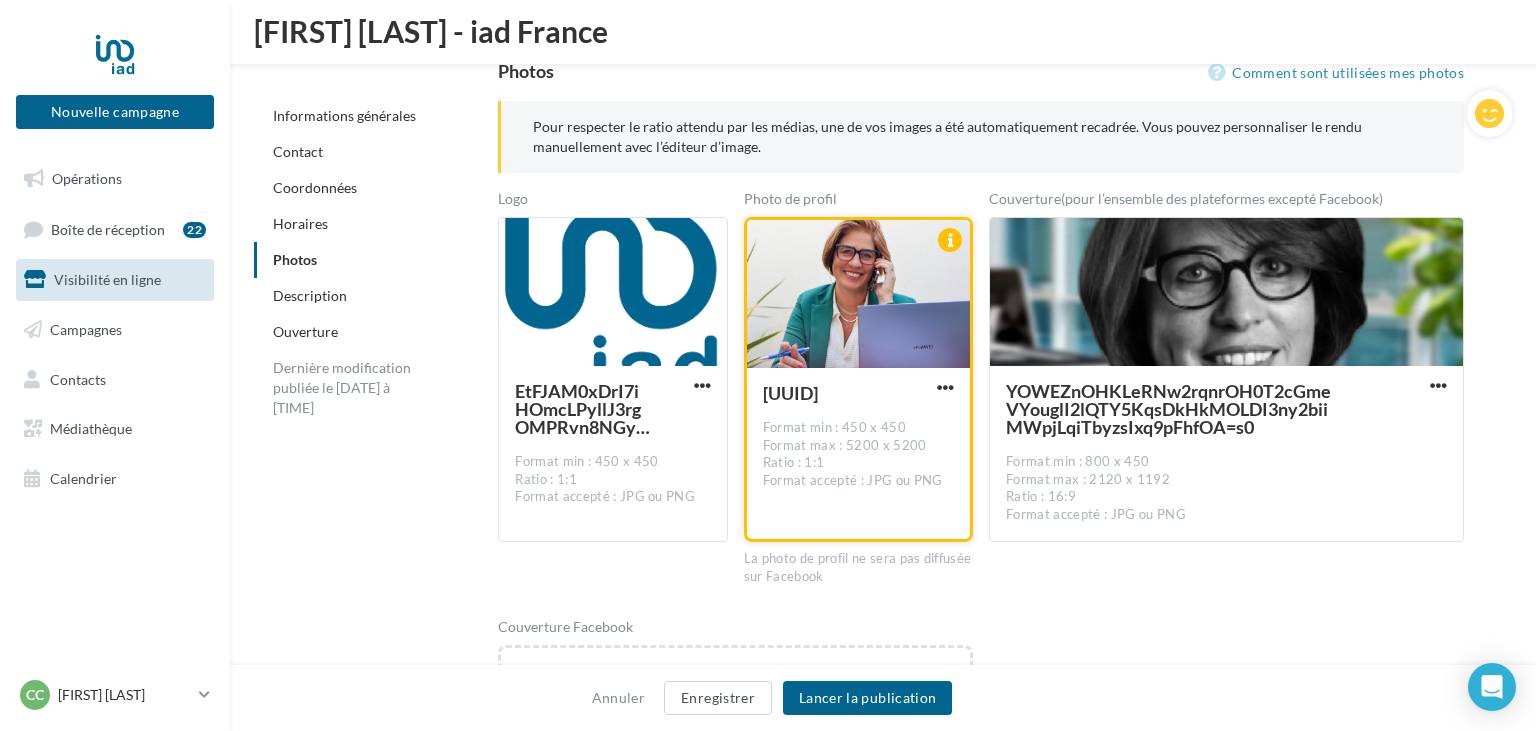 click at bounding box center [858, 295] 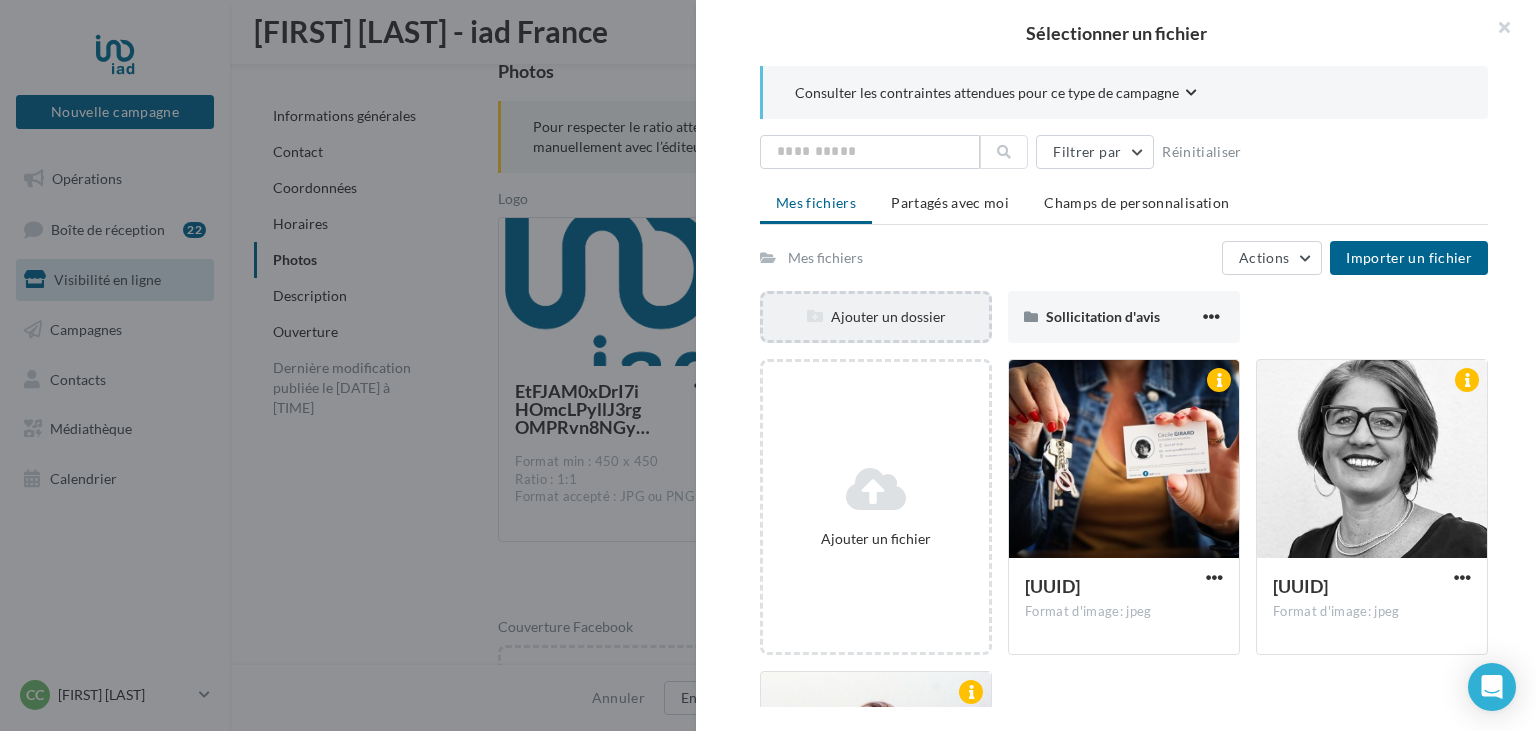 click on "Ajouter un dossier" at bounding box center [876, 317] 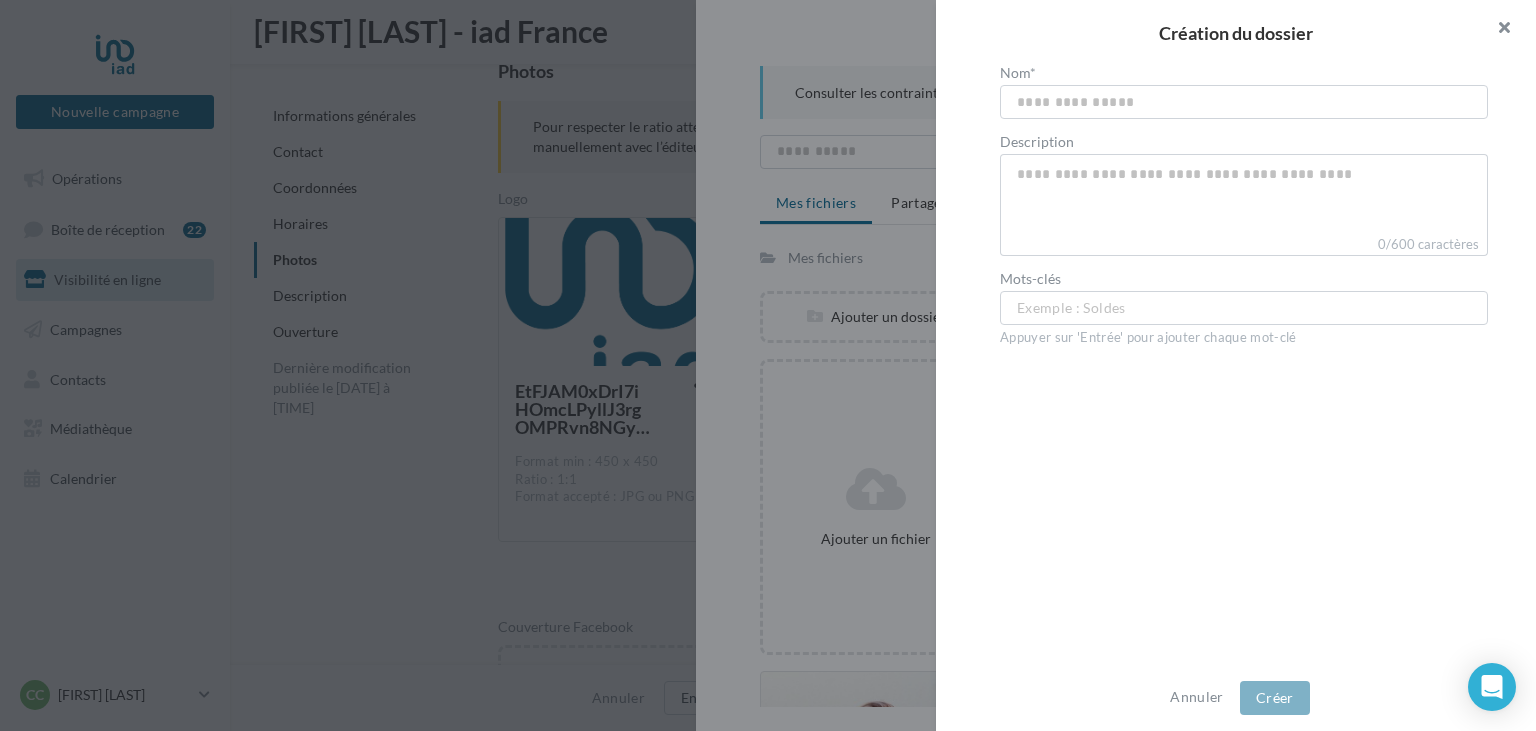 click at bounding box center [1496, 30] 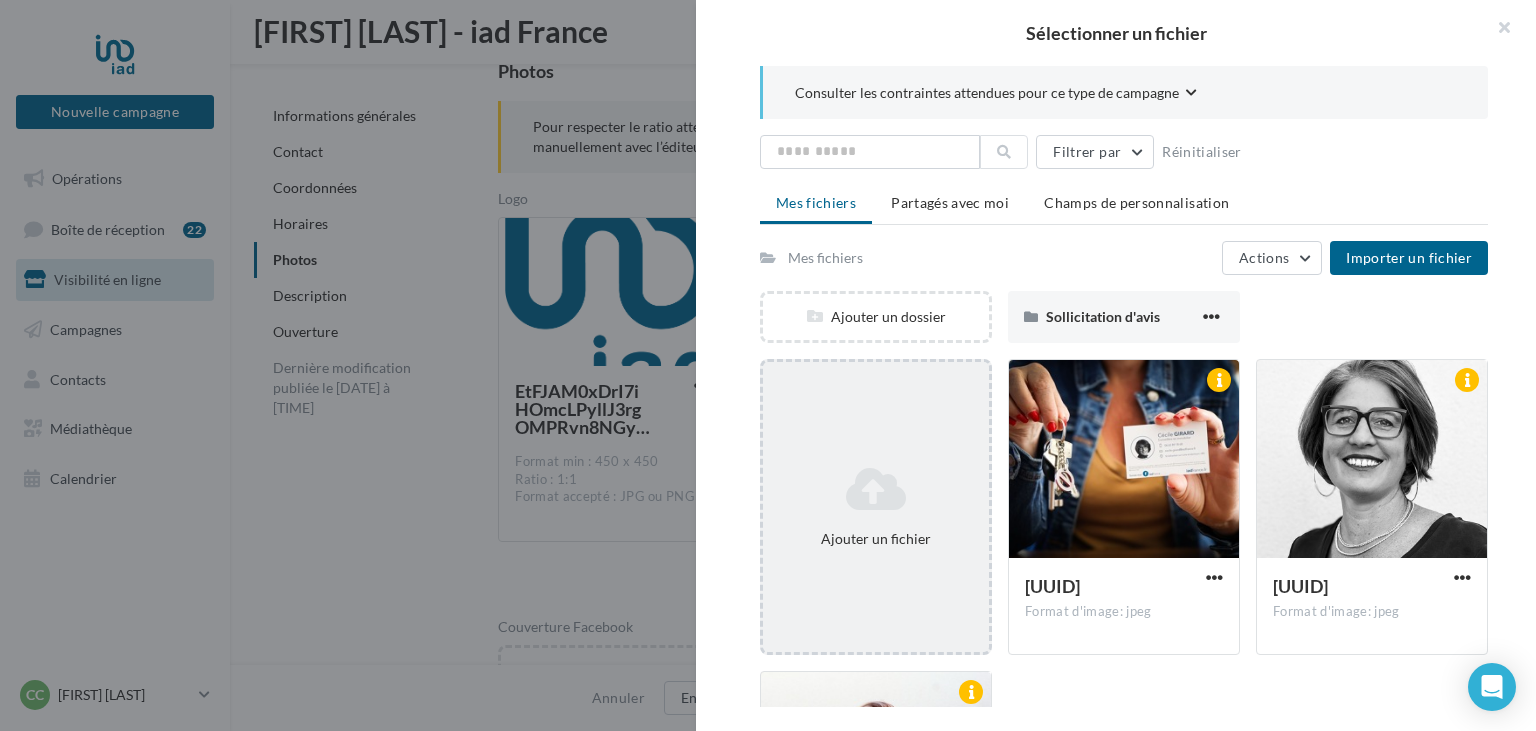 click at bounding box center (876, 489) 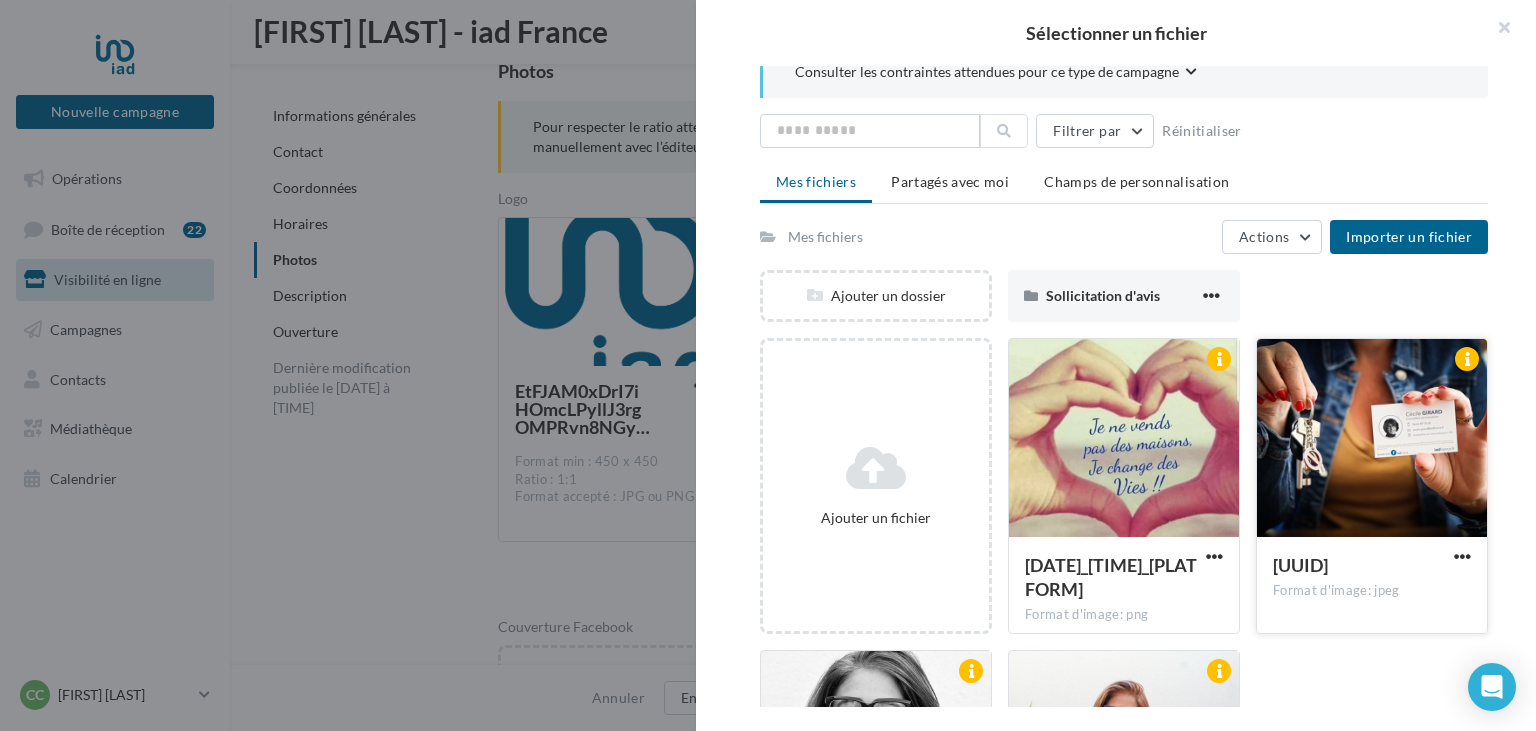 scroll, scrollTop: 0, scrollLeft: 0, axis: both 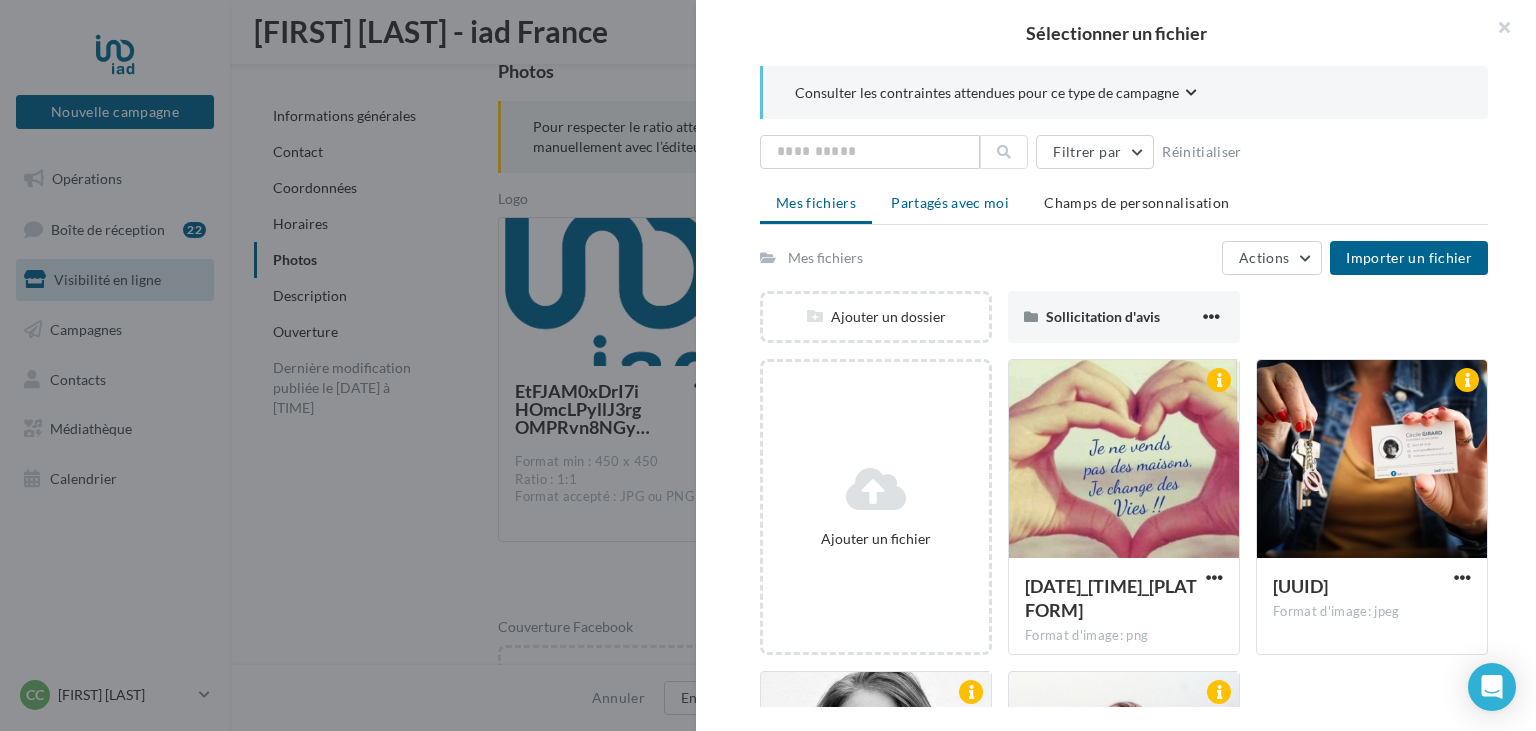 click on "Partagés avec moi" at bounding box center (950, 202) 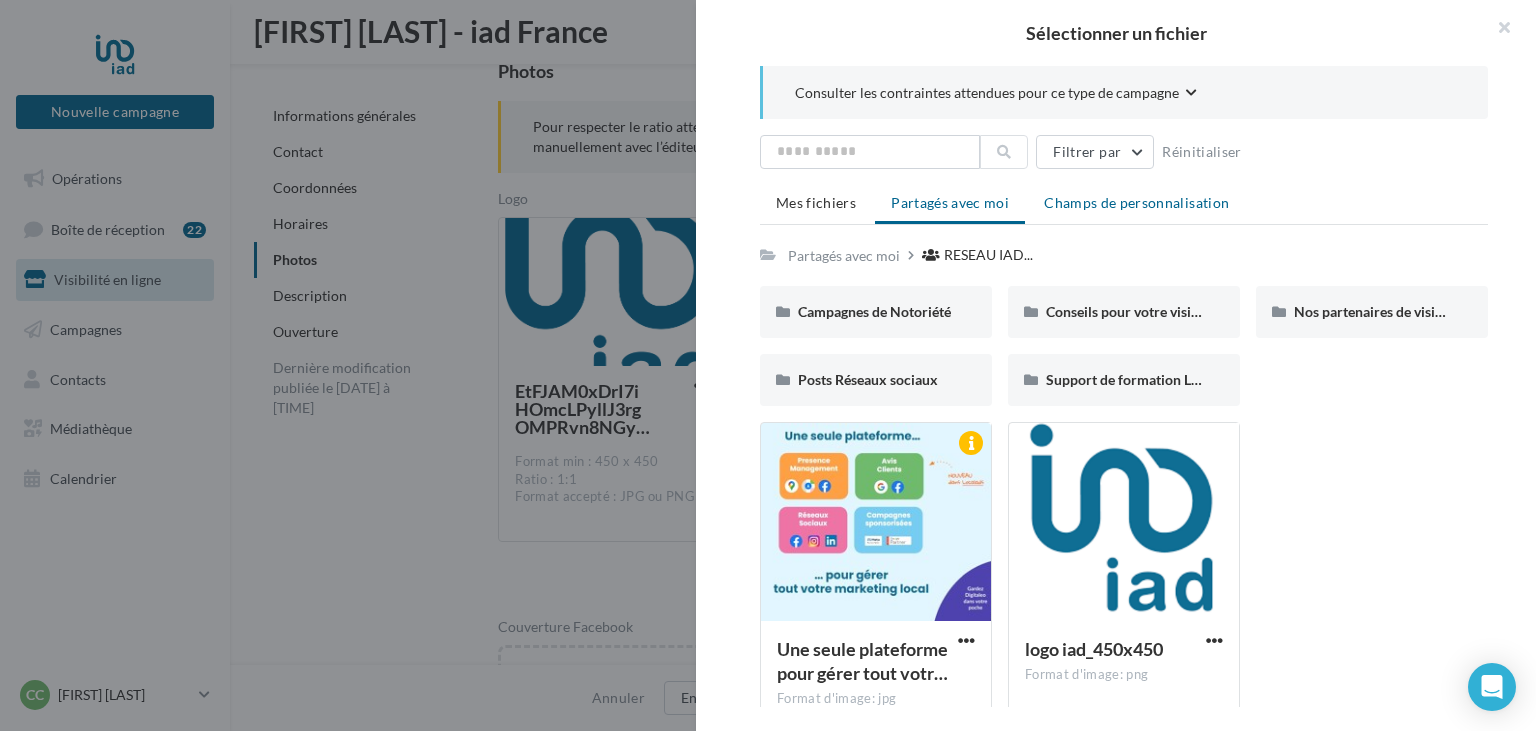 click on "Champs de personnalisation" at bounding box center [1136, 202] 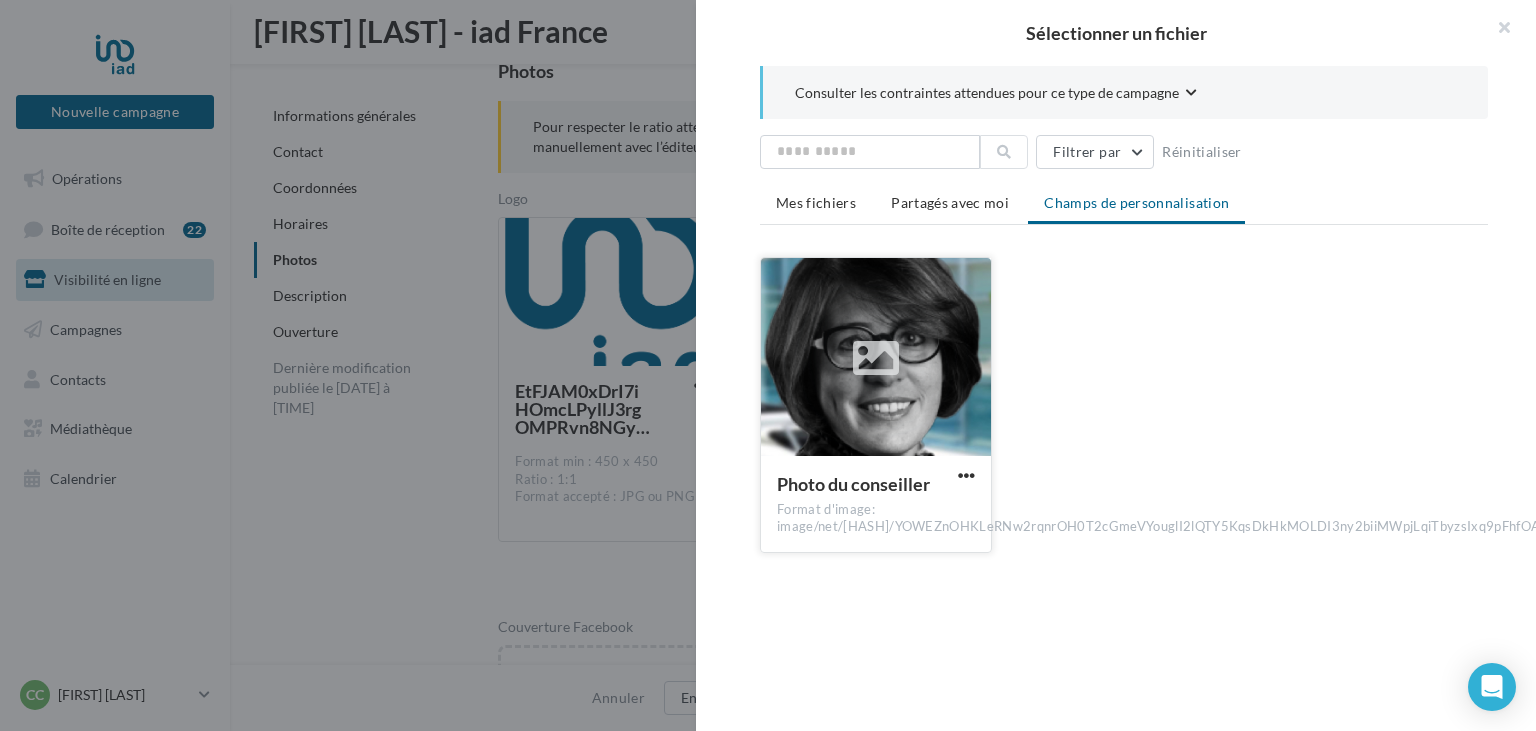 click on "Photo du conseiller" at bounding box center [853, 484] 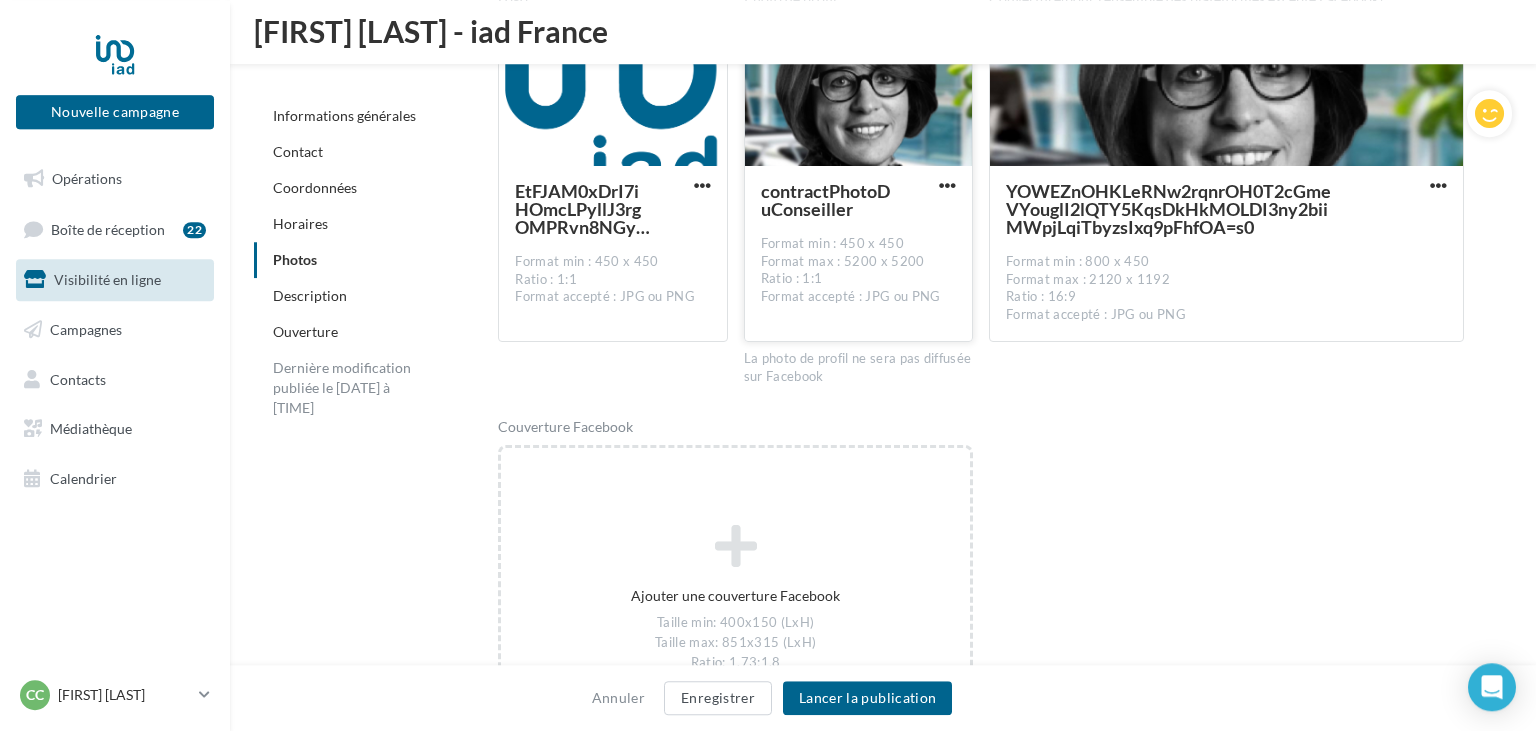 scroll, scrollTop: 2650, scrollLeft: 0, axis: vertical 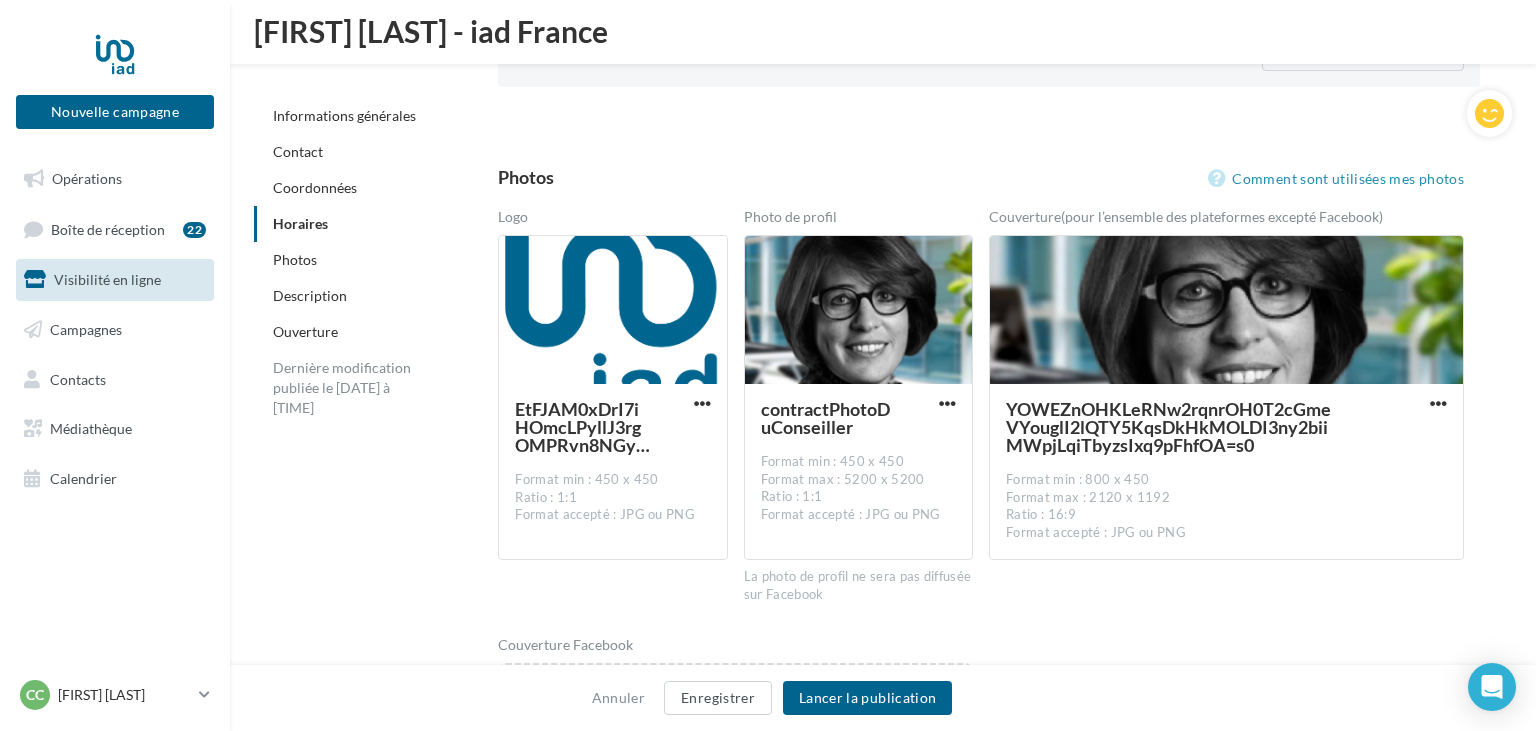 click on "Visibilité en ligne" at bounding box center [107, 279] 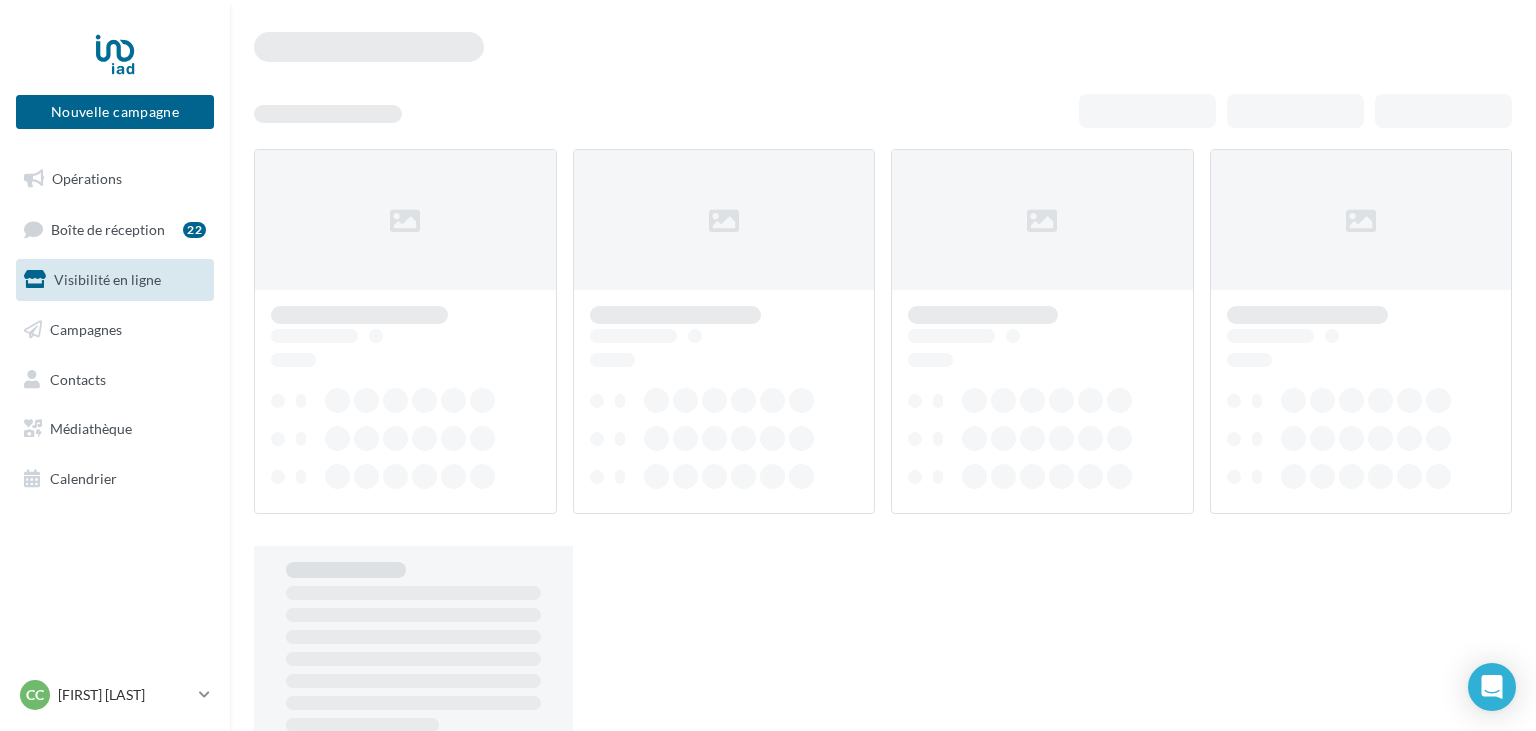 scroll, scrollTop: 0, scrollLeft: 0, axis: both 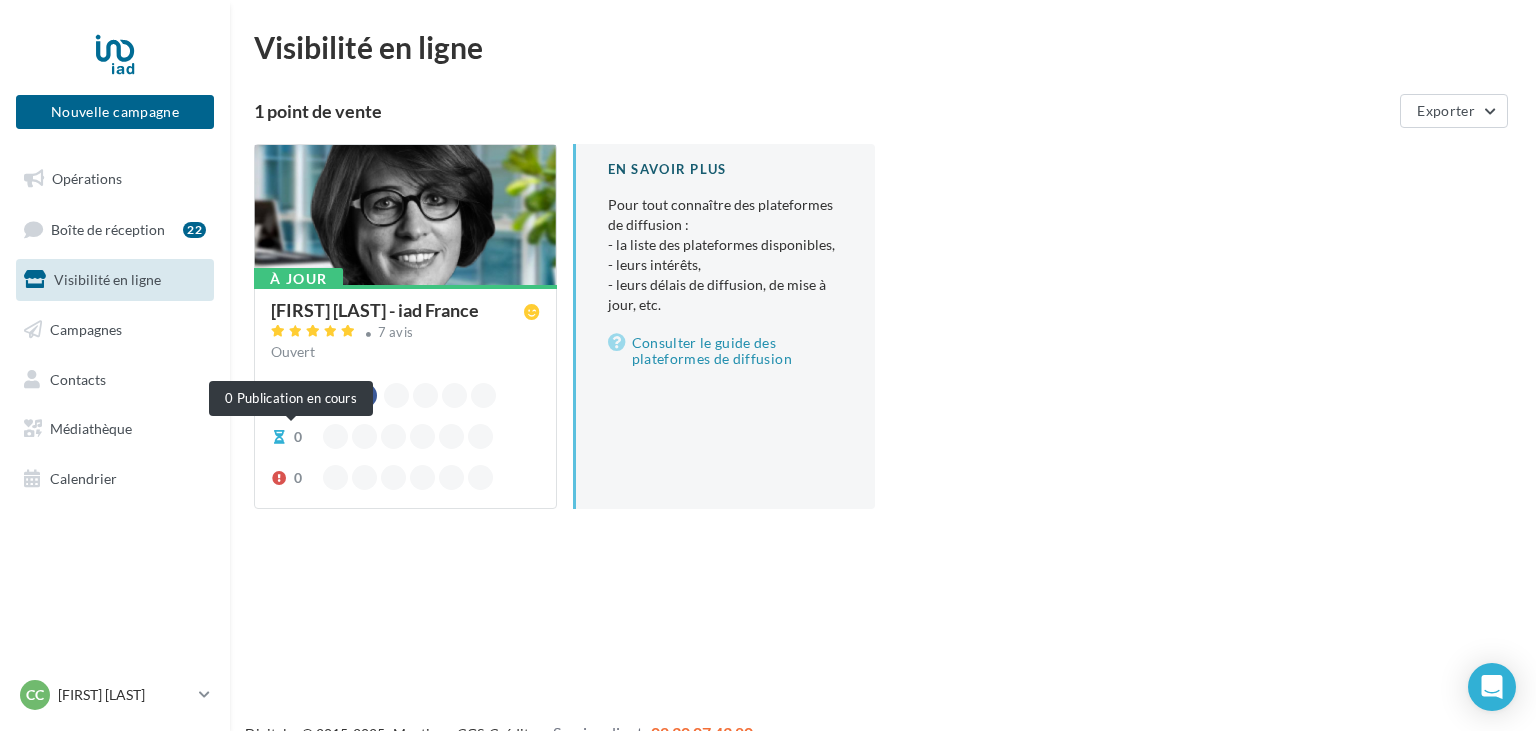 click at bounding box center (279, 437) 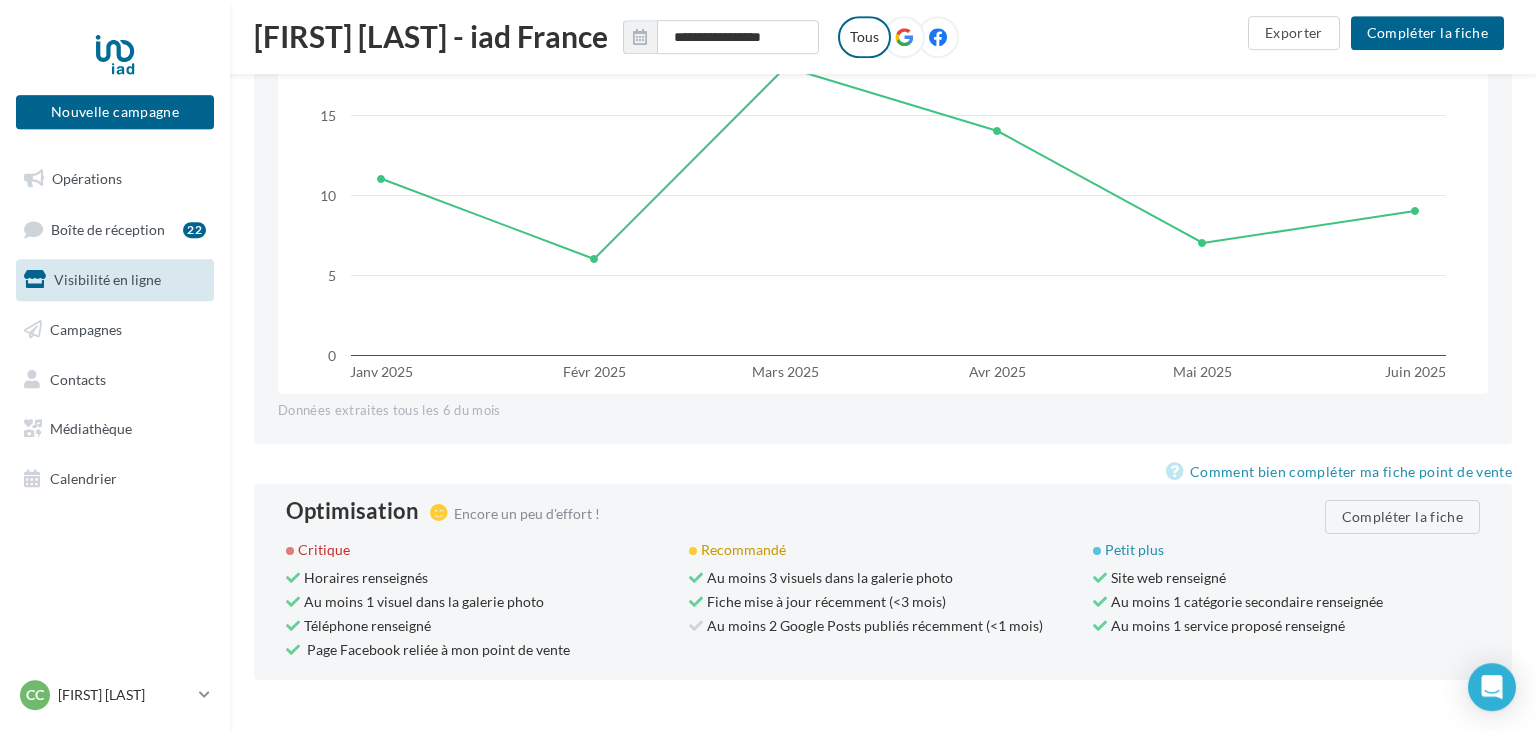 scroll, scrollTop: 1840, scrollLeft: 0, axis: vertical 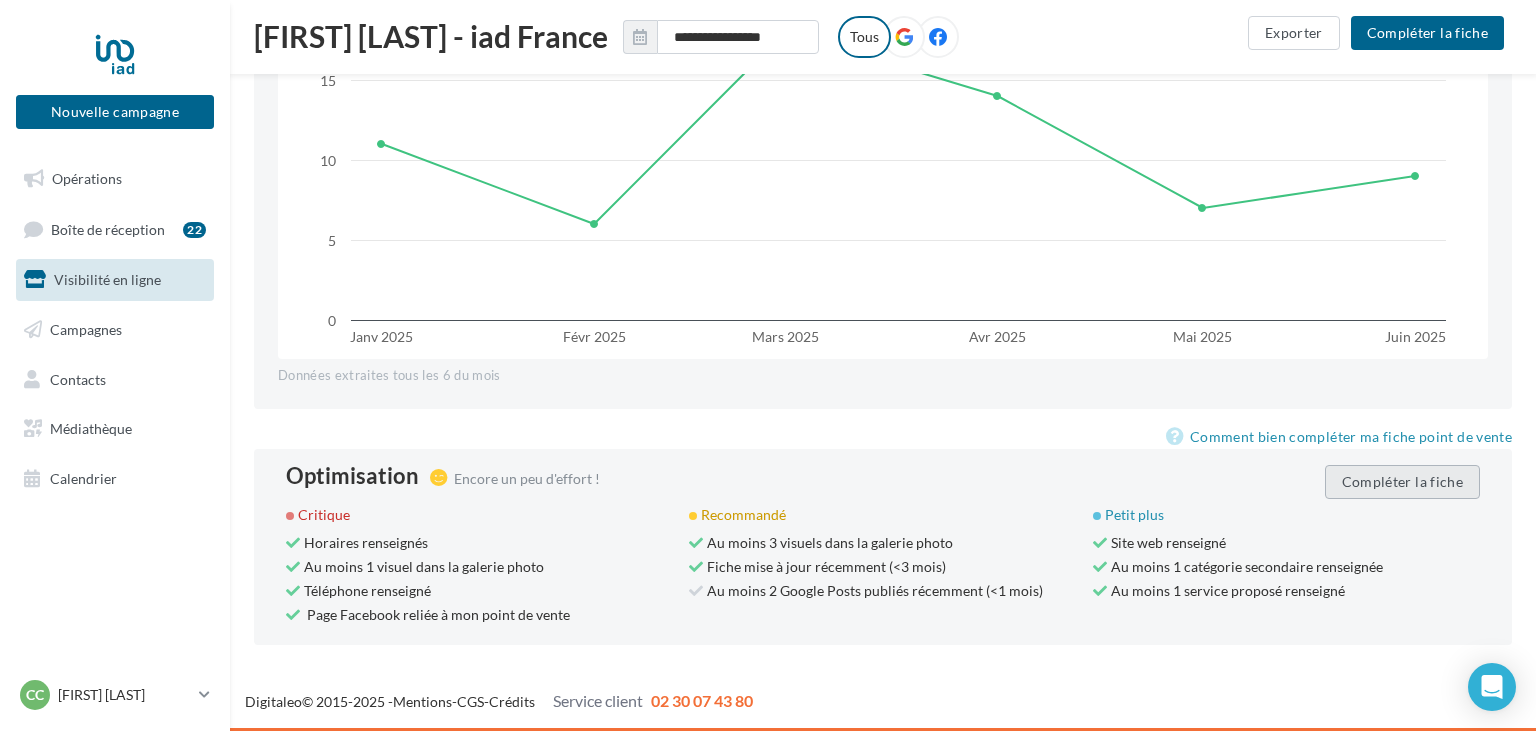 click on "Compléter la fiche" at bounding box center (1402, 482) 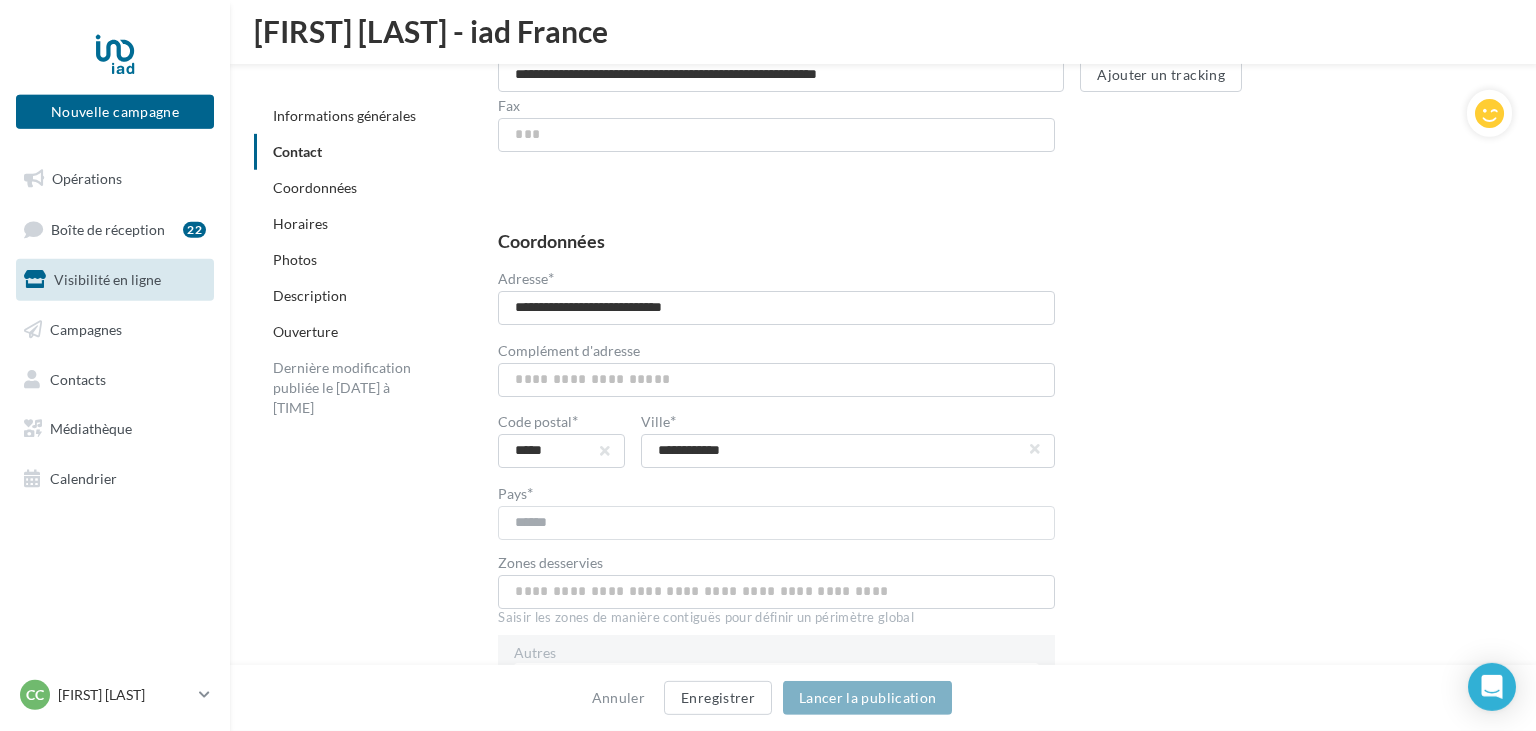 scroll, scrollTop: 1157, scrollLeft: 0, axis: vertical 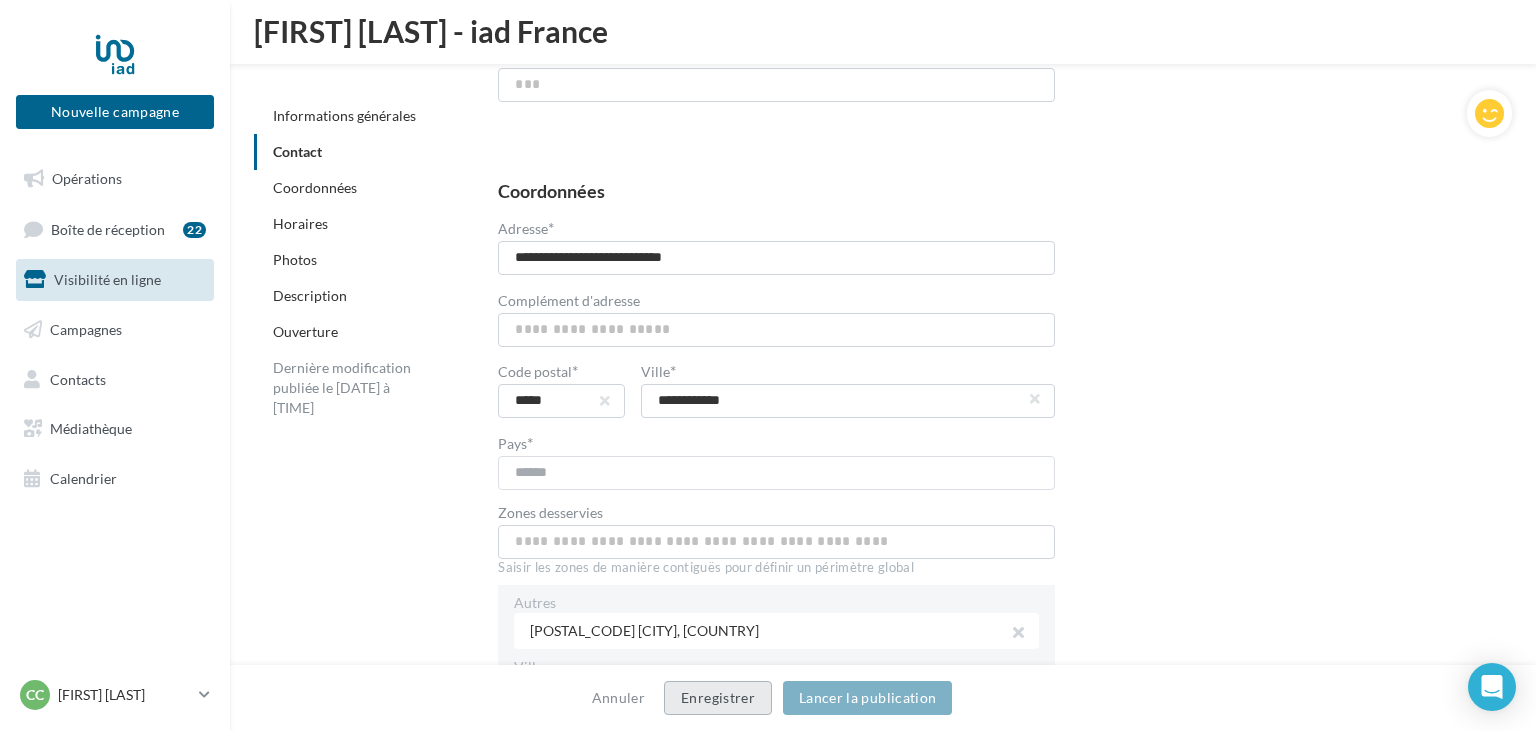 click on "Enregistrer" at bounding box center [718, 698] 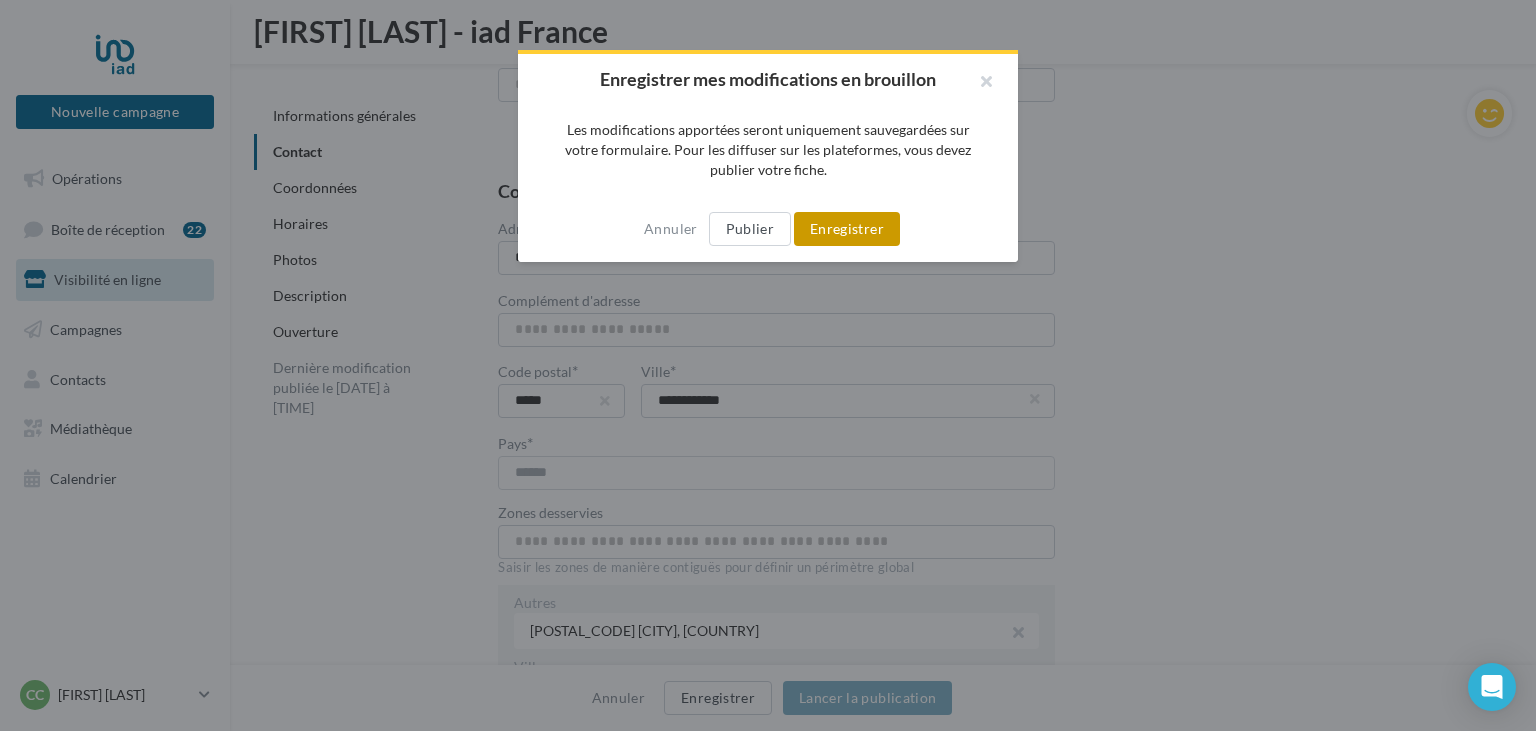 click on "Enregistrer" at bounding box center [847, 229] 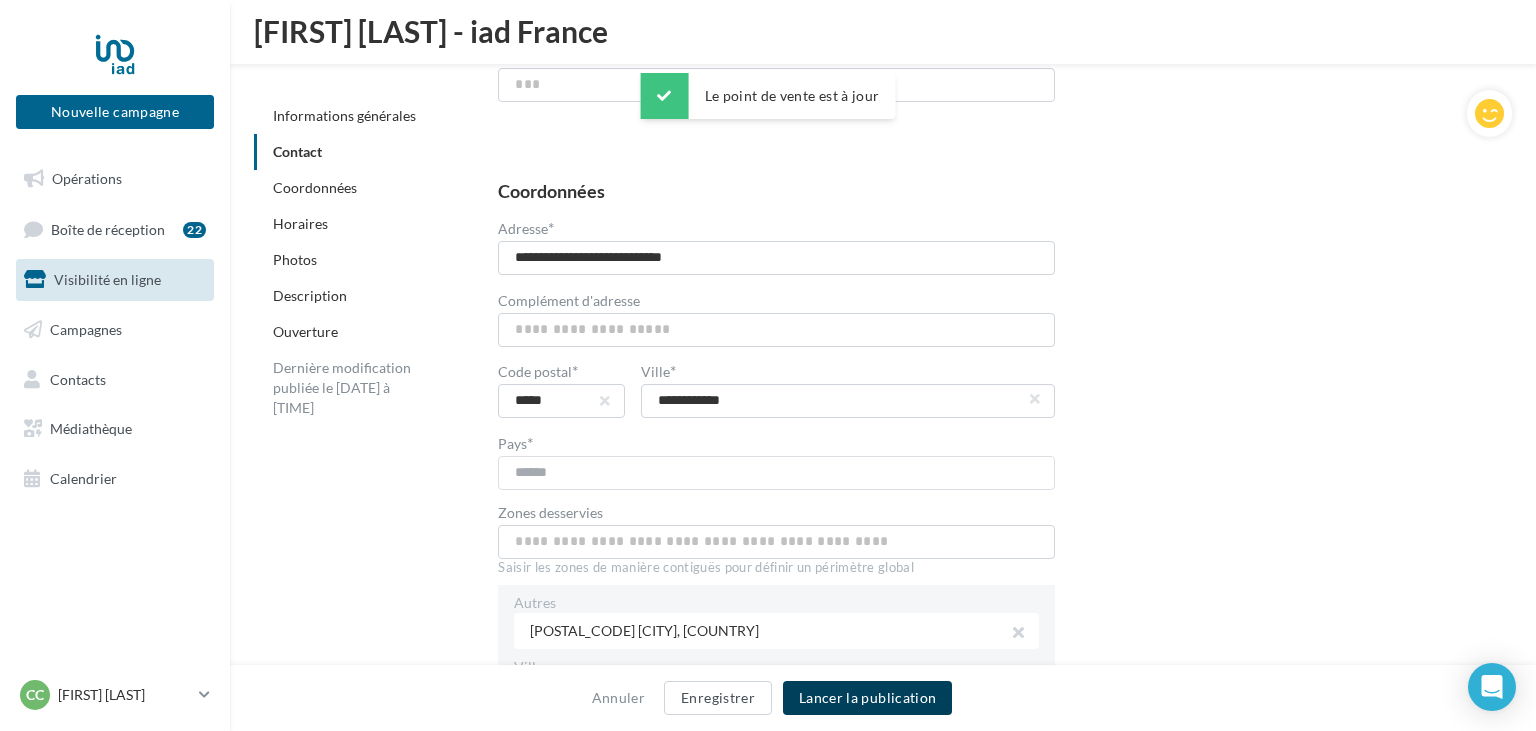 click on "Lancer la publication" at bounding box center (867, 698) 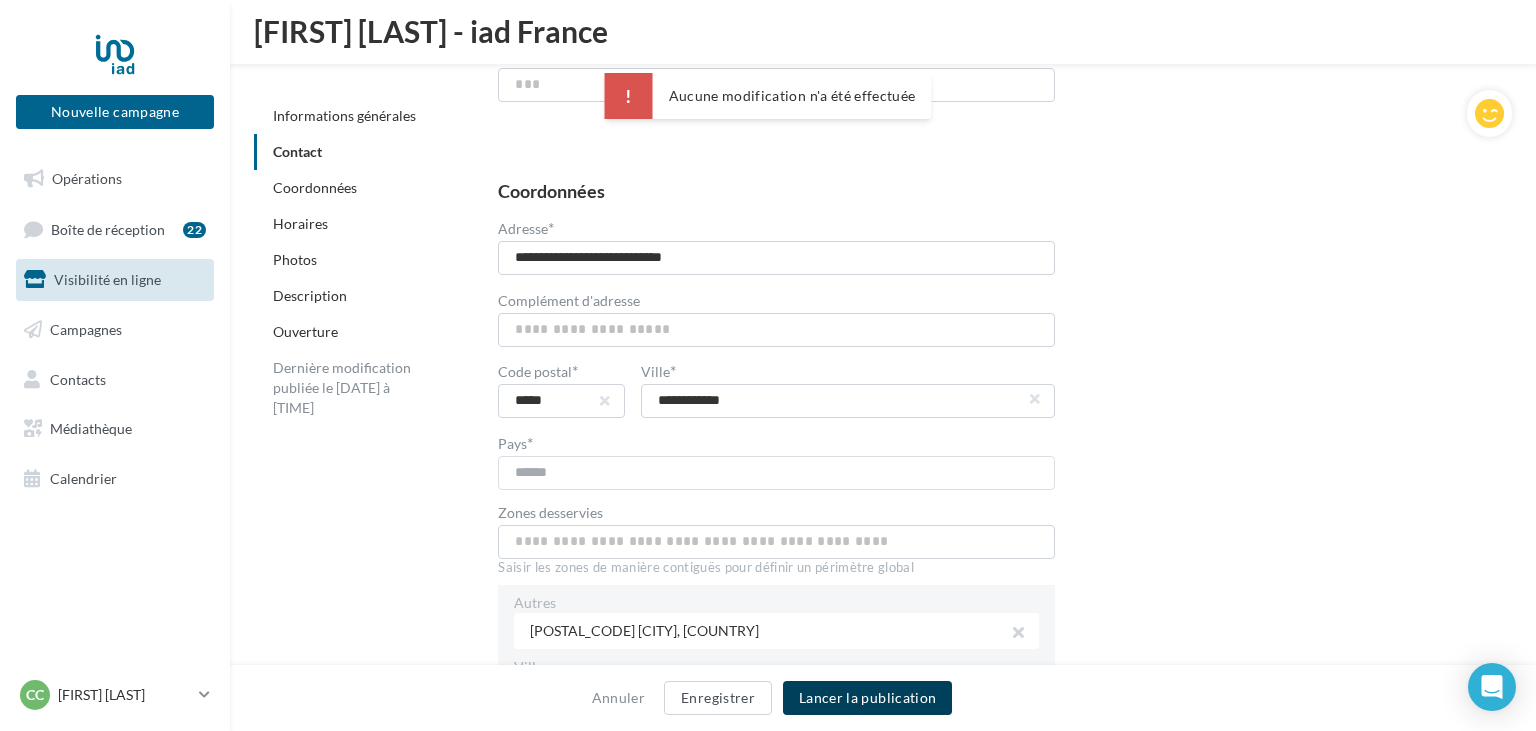 click on "Lancer la publication" at bounding box center [867, 698] 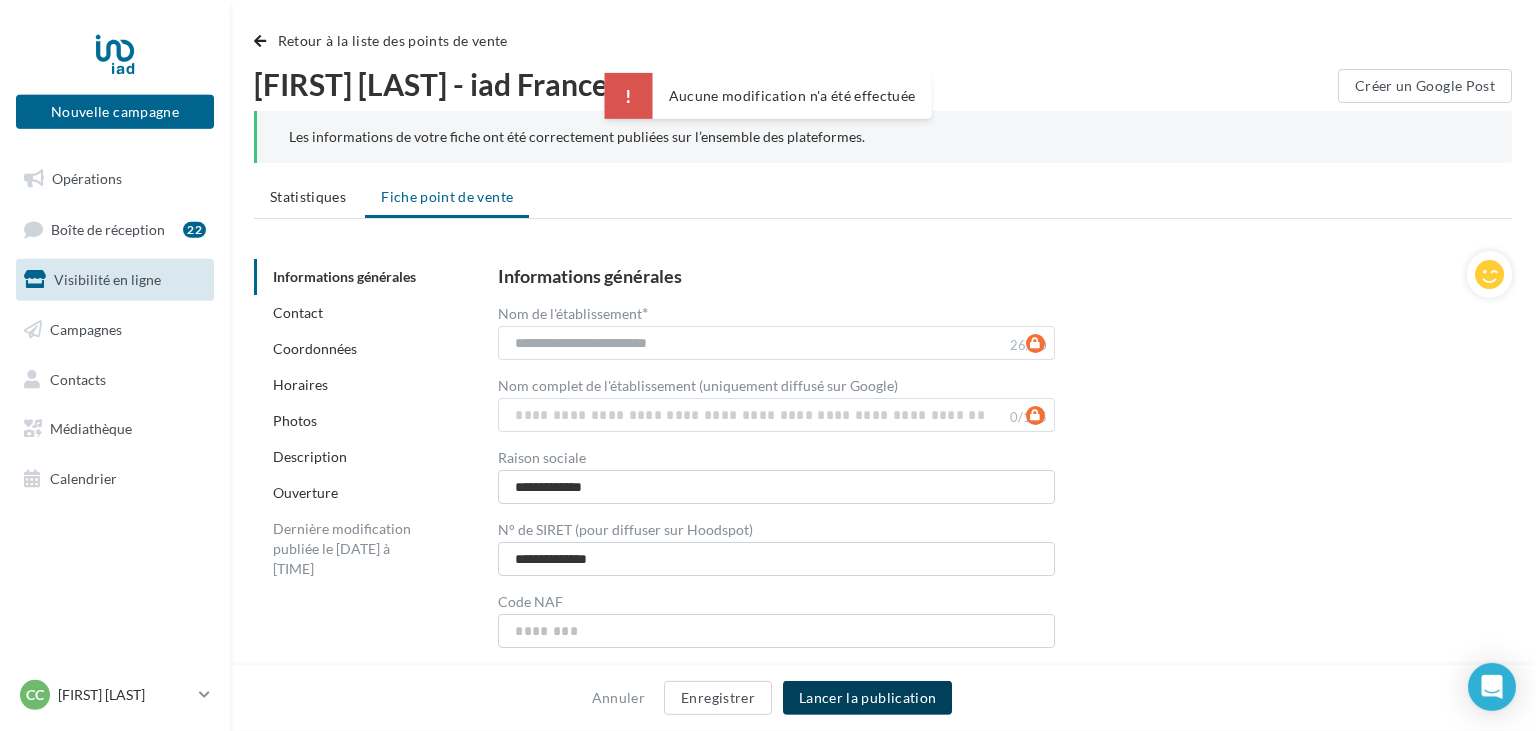 scroll, scrollTop: 0, scrollLeft: 0, axis: both 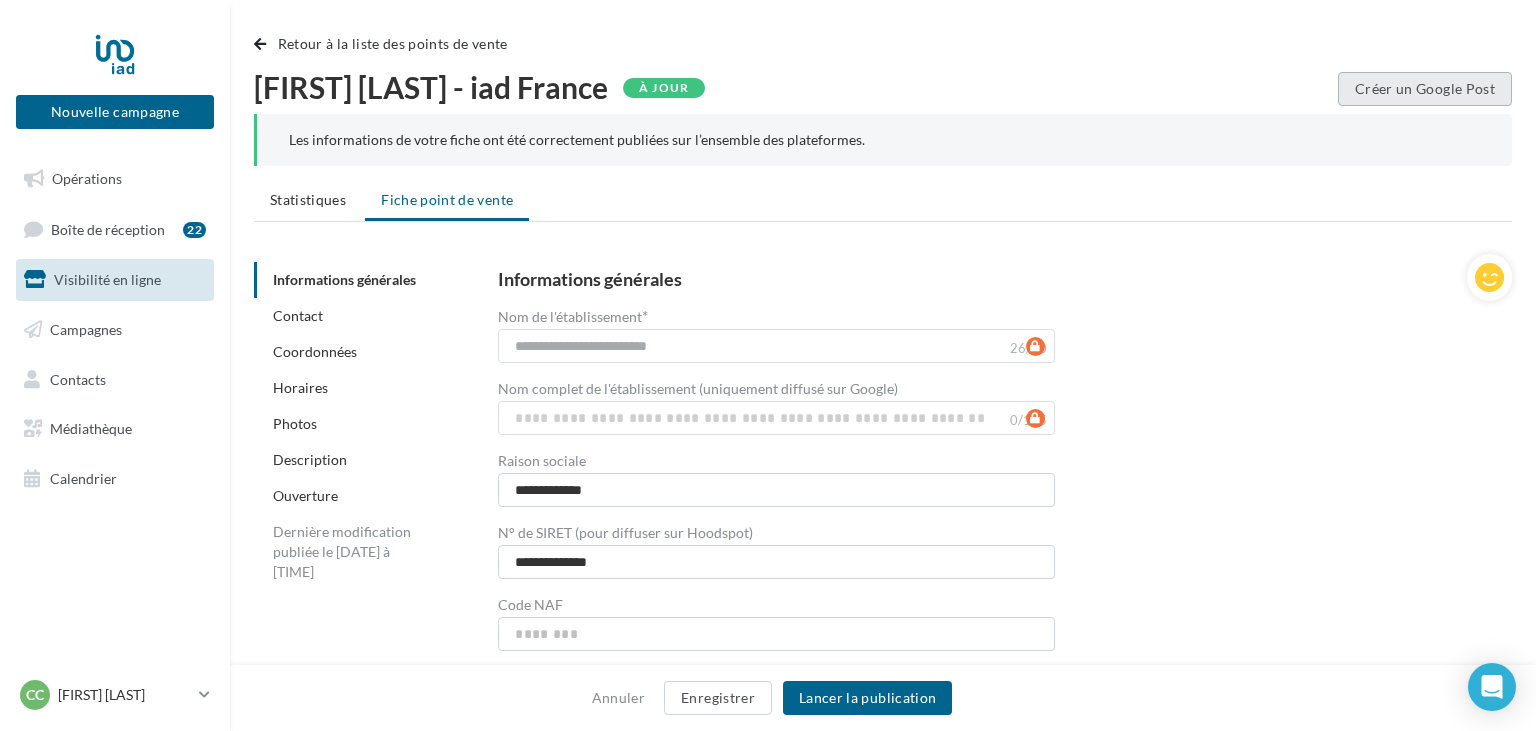 click on "Créer un Google Post" at bounding box center (1425, 89) 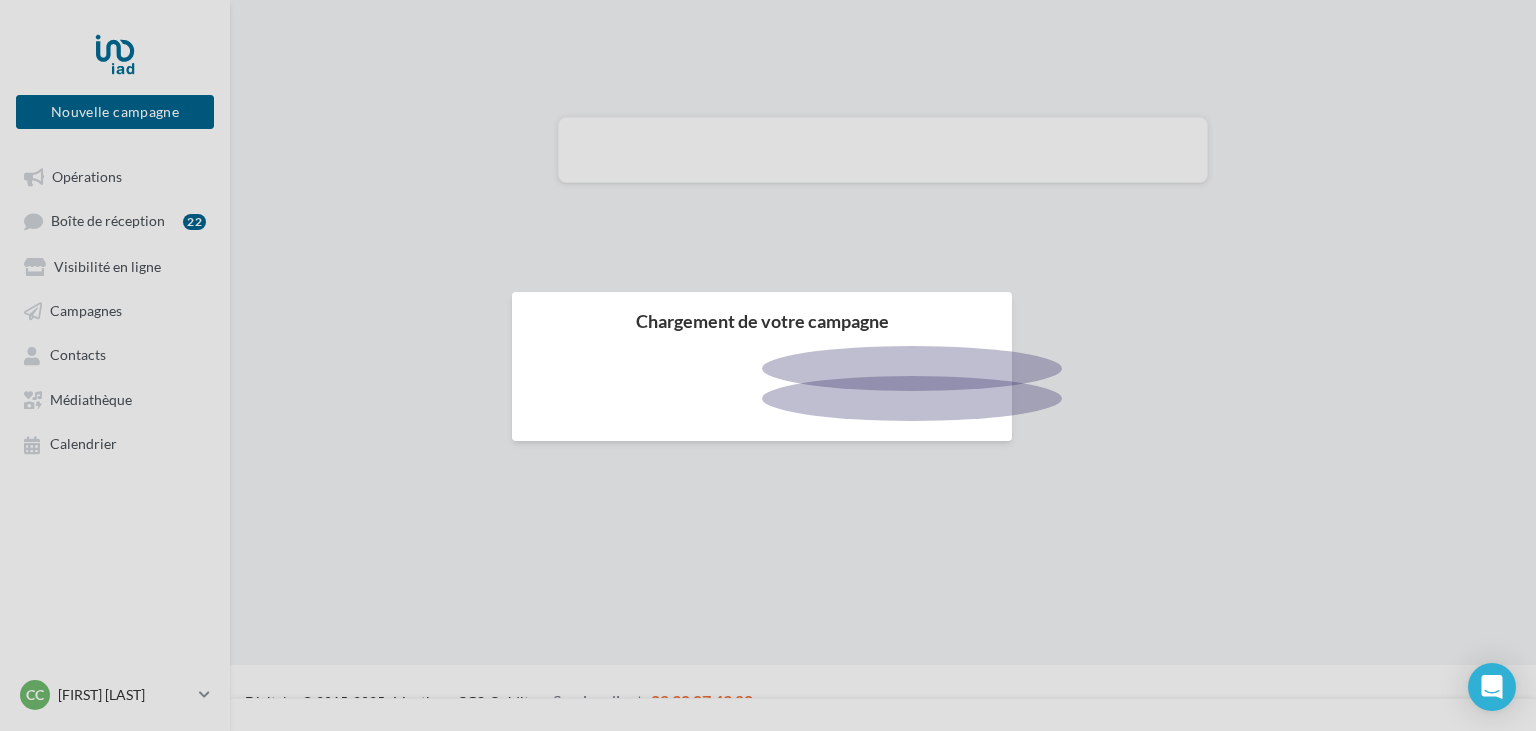 scroll, scrollTop: 0, scrollLeft: 0, axis: both 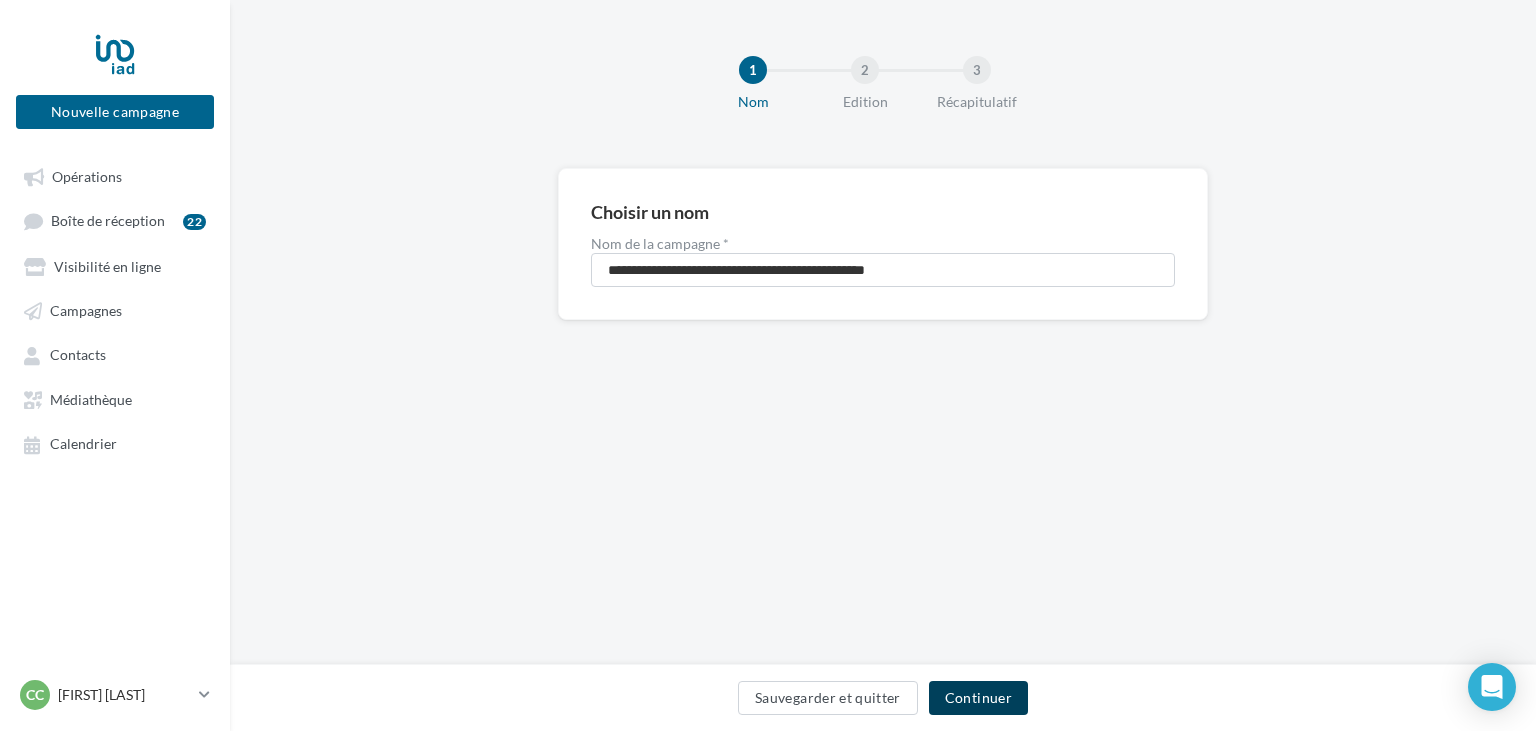 click on "Continuer" at bounding box center (978, 698) 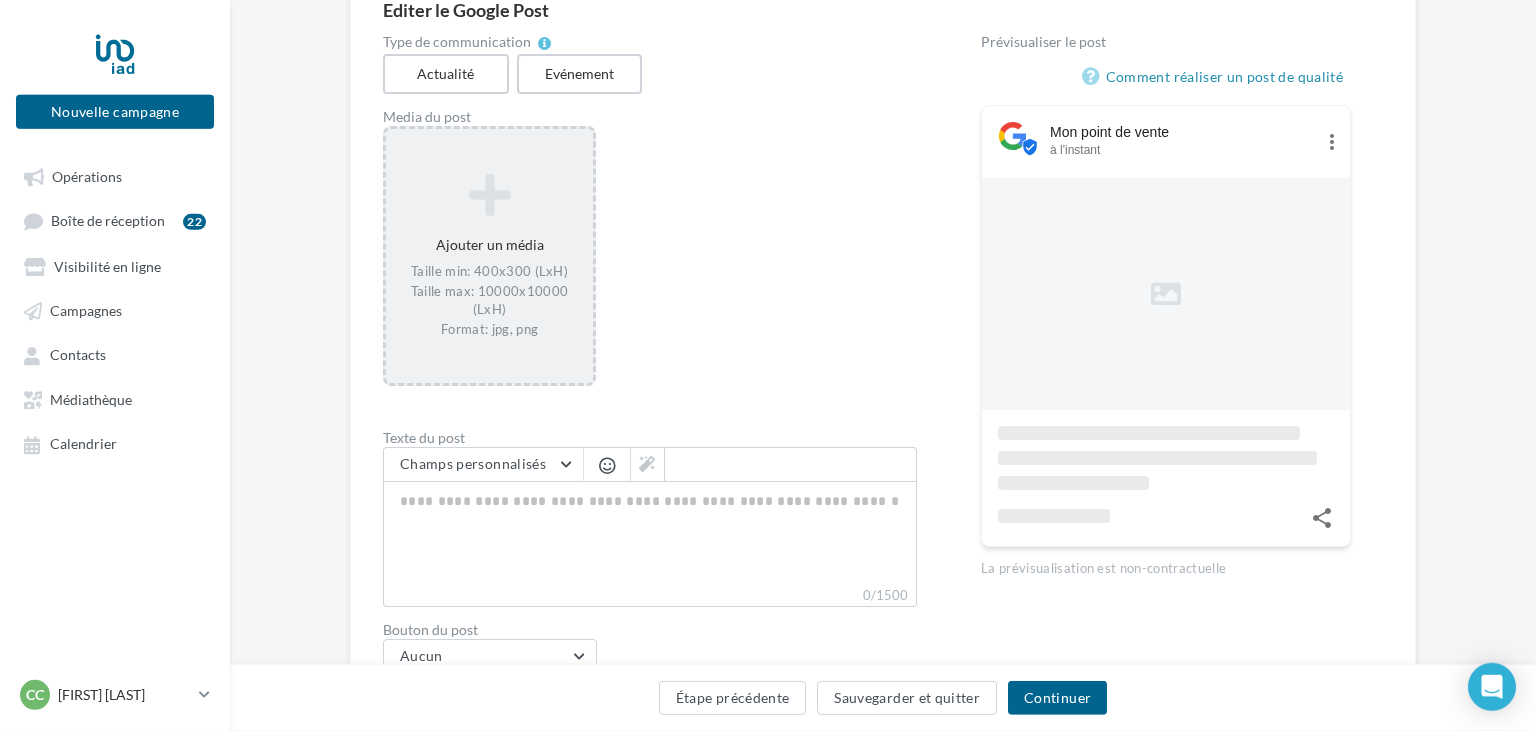 scroll, scrollTop: 211, scrollLeft: 0, axis: vertical 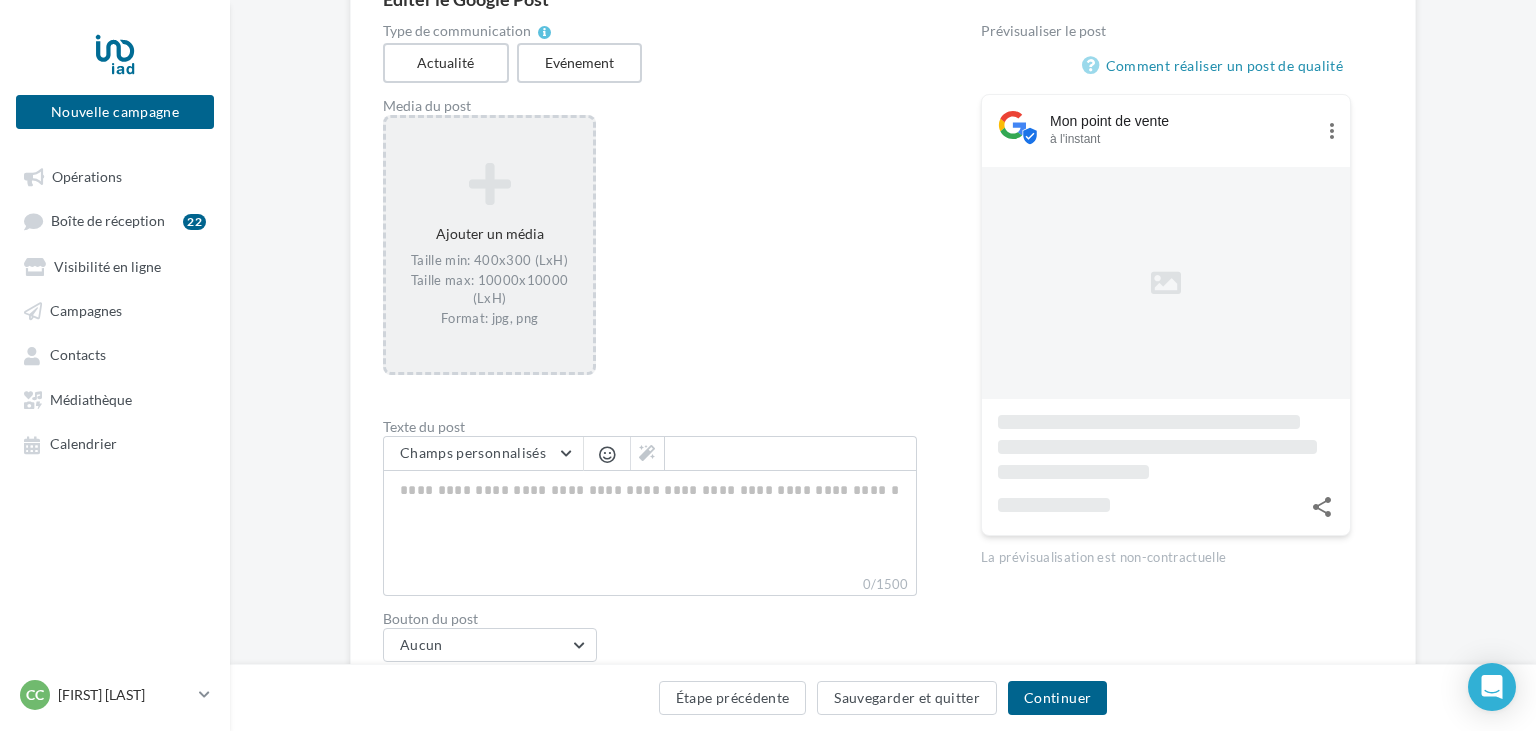 click at bounding box center [489, 184] 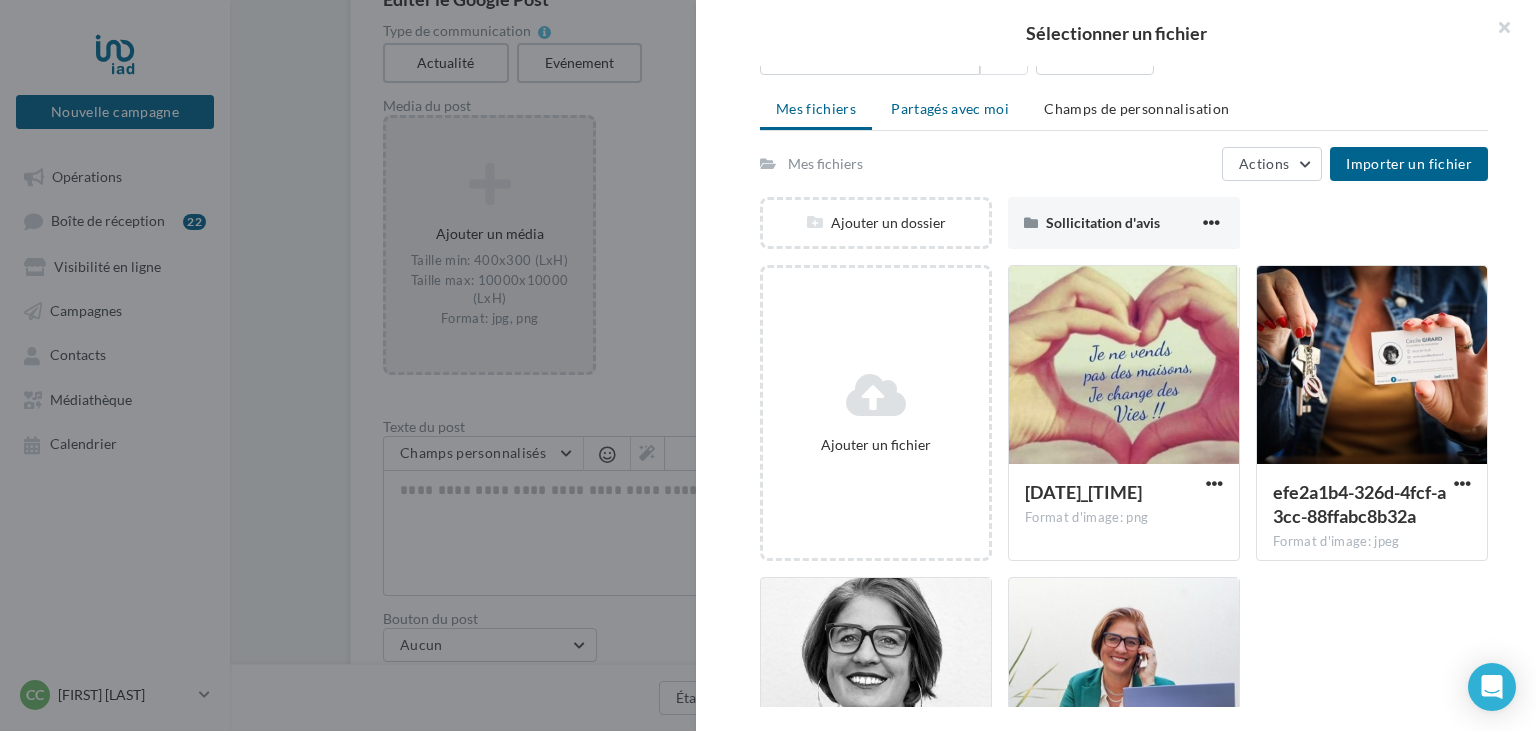 scroll, scrollTop: 202, scrollLeft: 0, axis: vertical 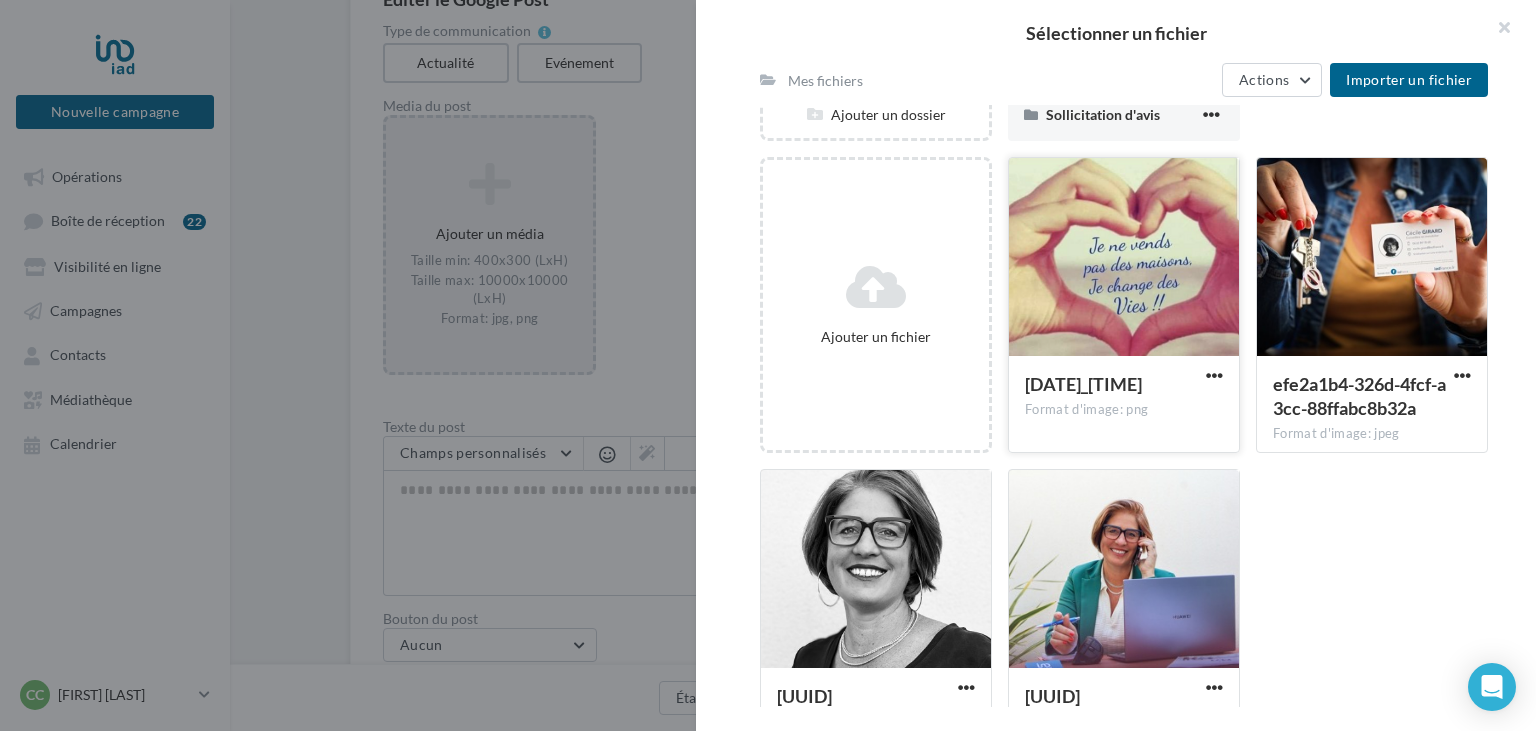 click on "[DATE]_[TIME]" at bounding box center (1083, 384) 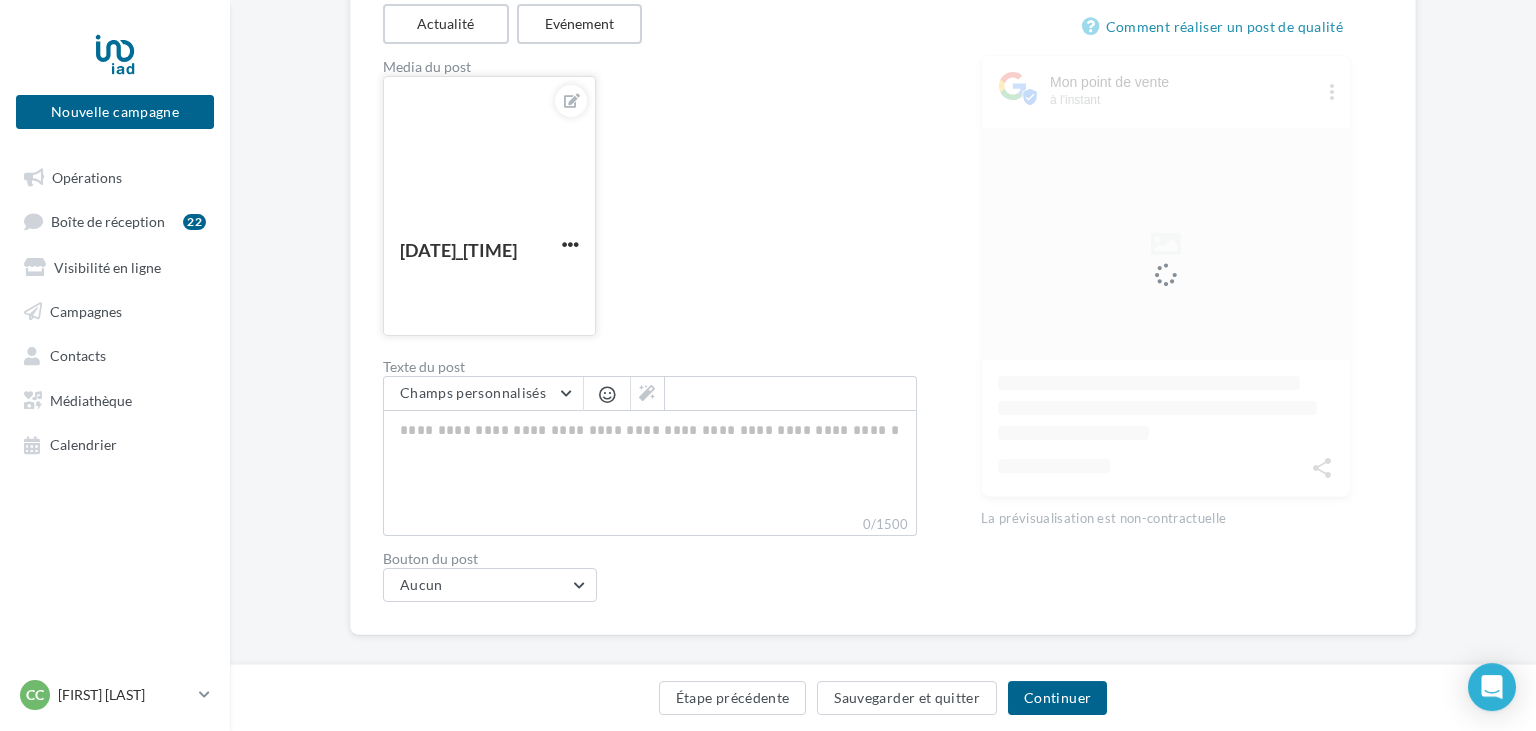 scroll, scrollTop: 270, scrollLeft: 0, axis: vertical 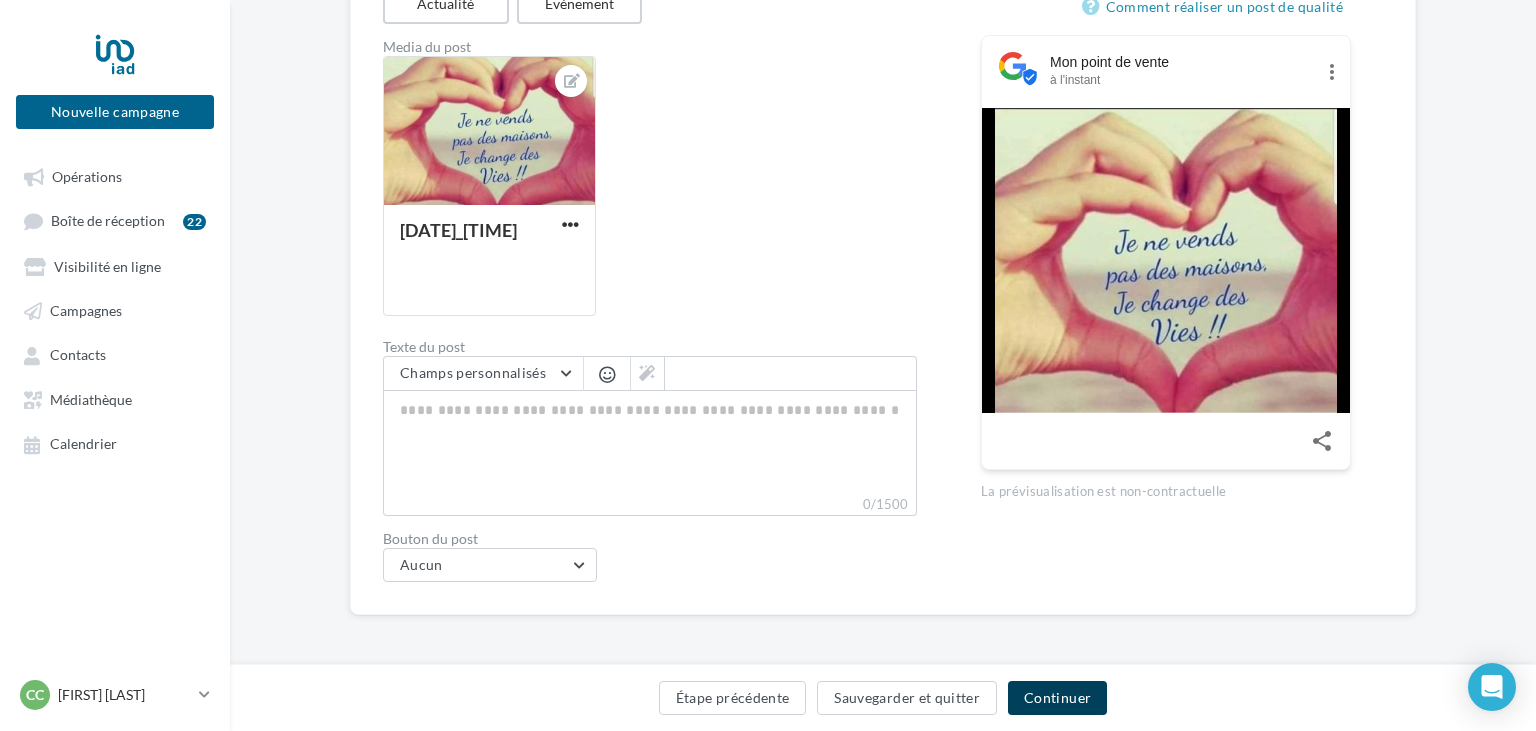 click on "Continuer" at bounding box center (1057, 698) 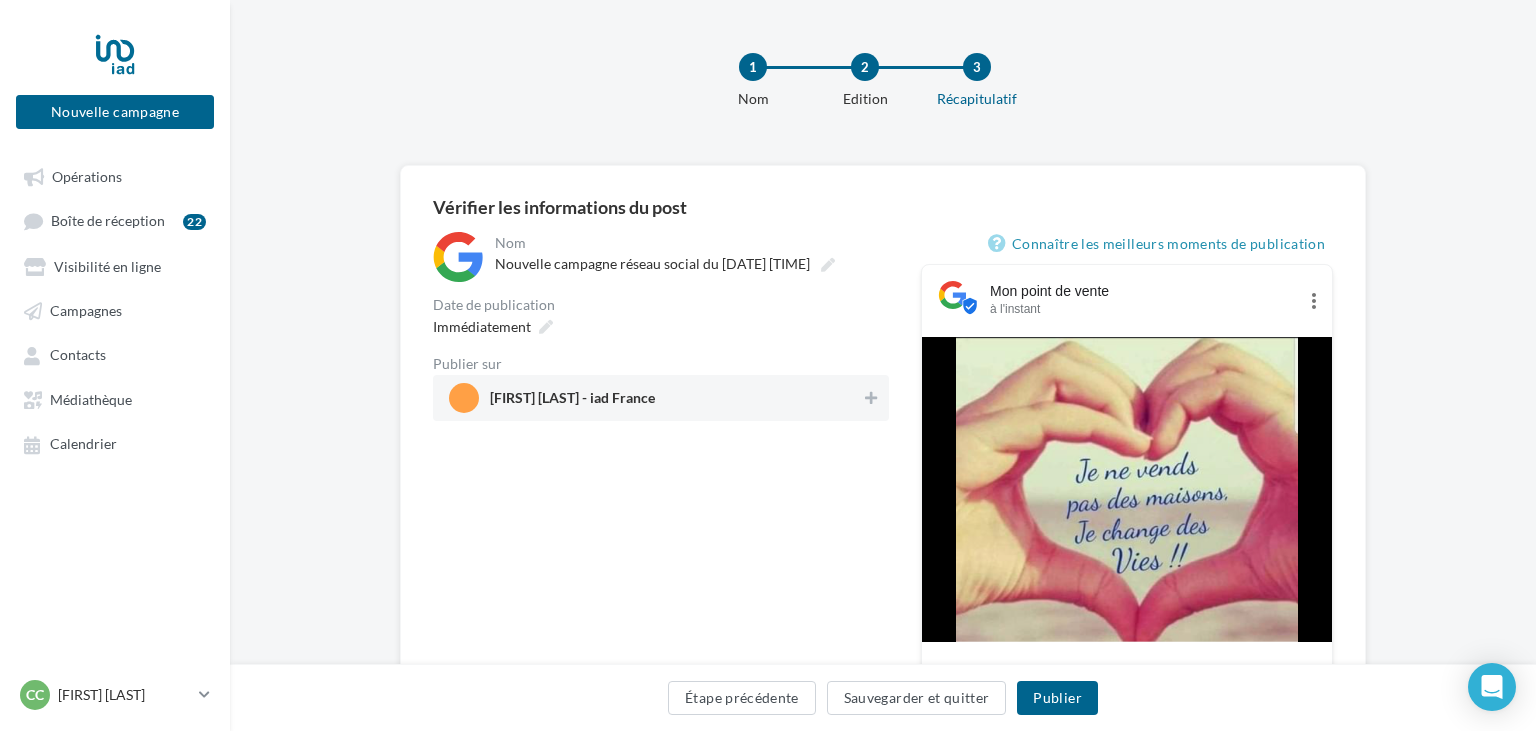 scroll, scrollTop: 184, scrollLeft: 0, axis: vertical 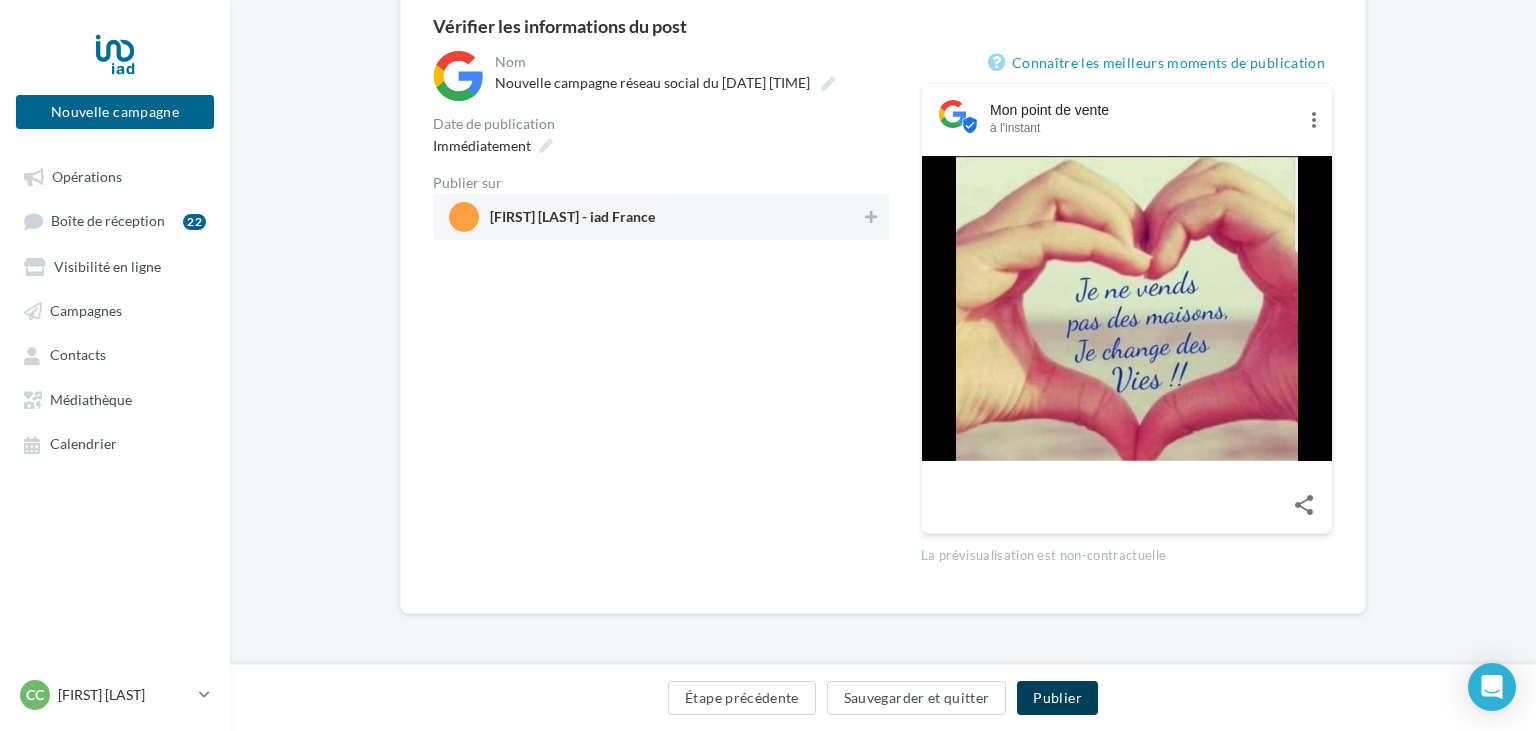 click on "Publier" at bounding box center [1057, 698] 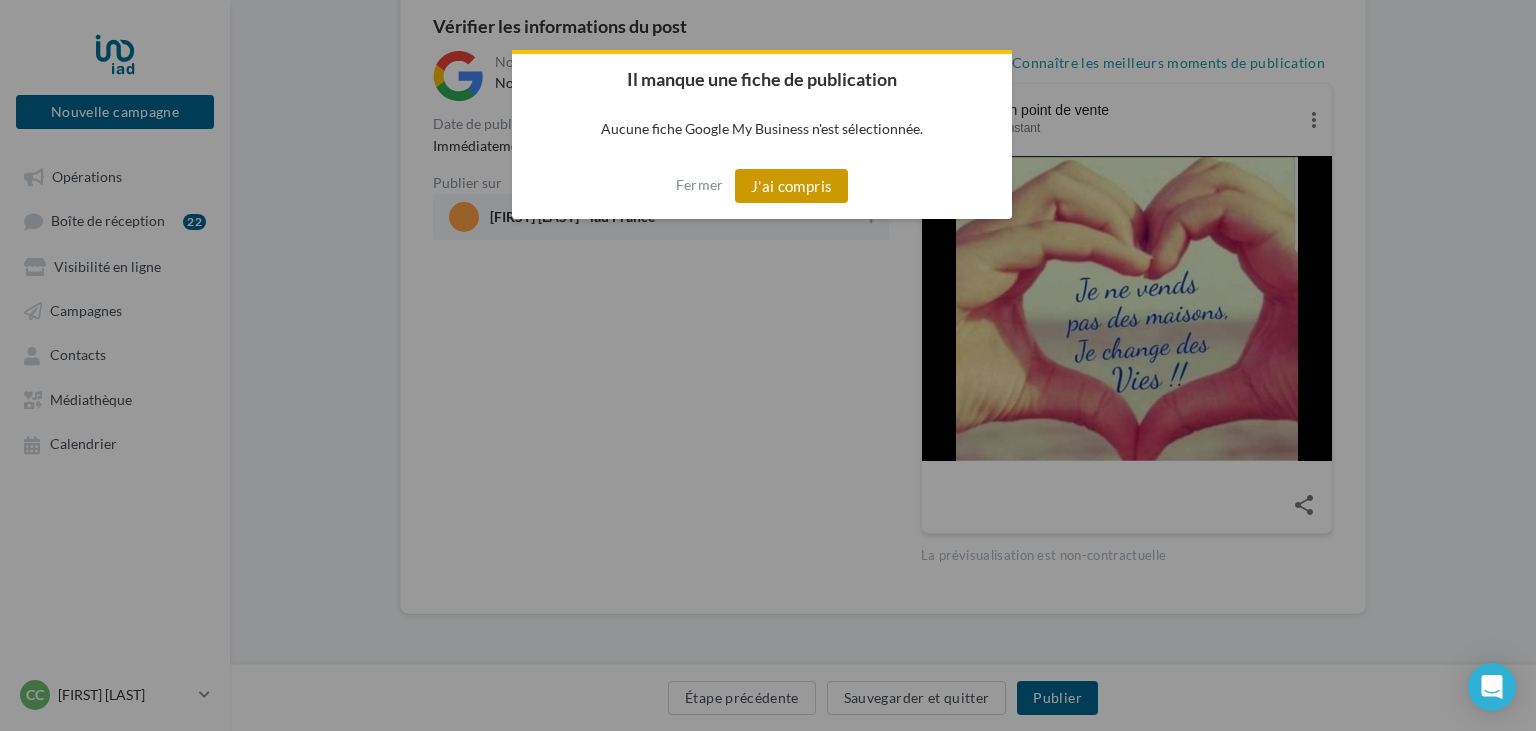 click on "J'ai compris" at bounding box center [792, 186] 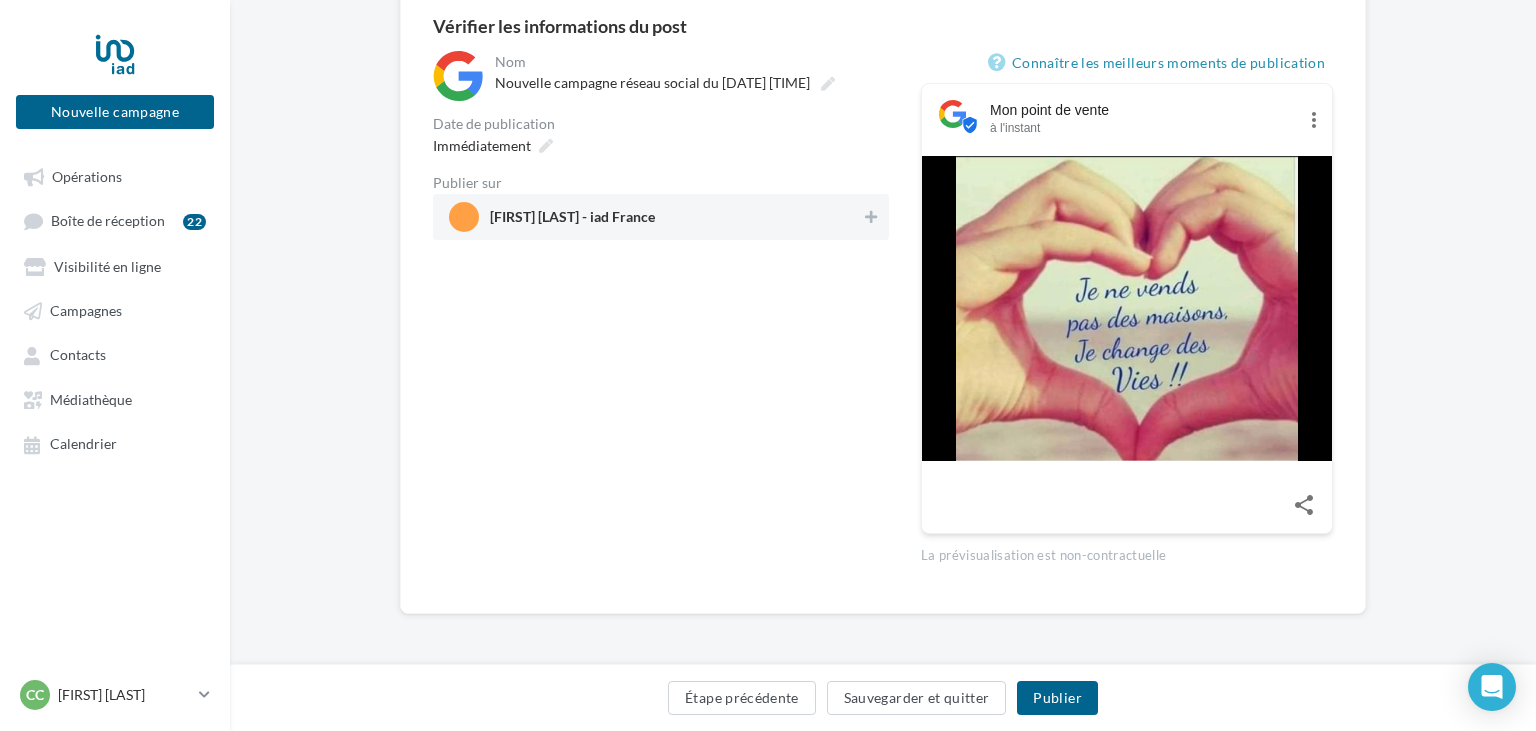 click on "[FIRST] [LAST] - iad France" at bounding box center (572, 221) 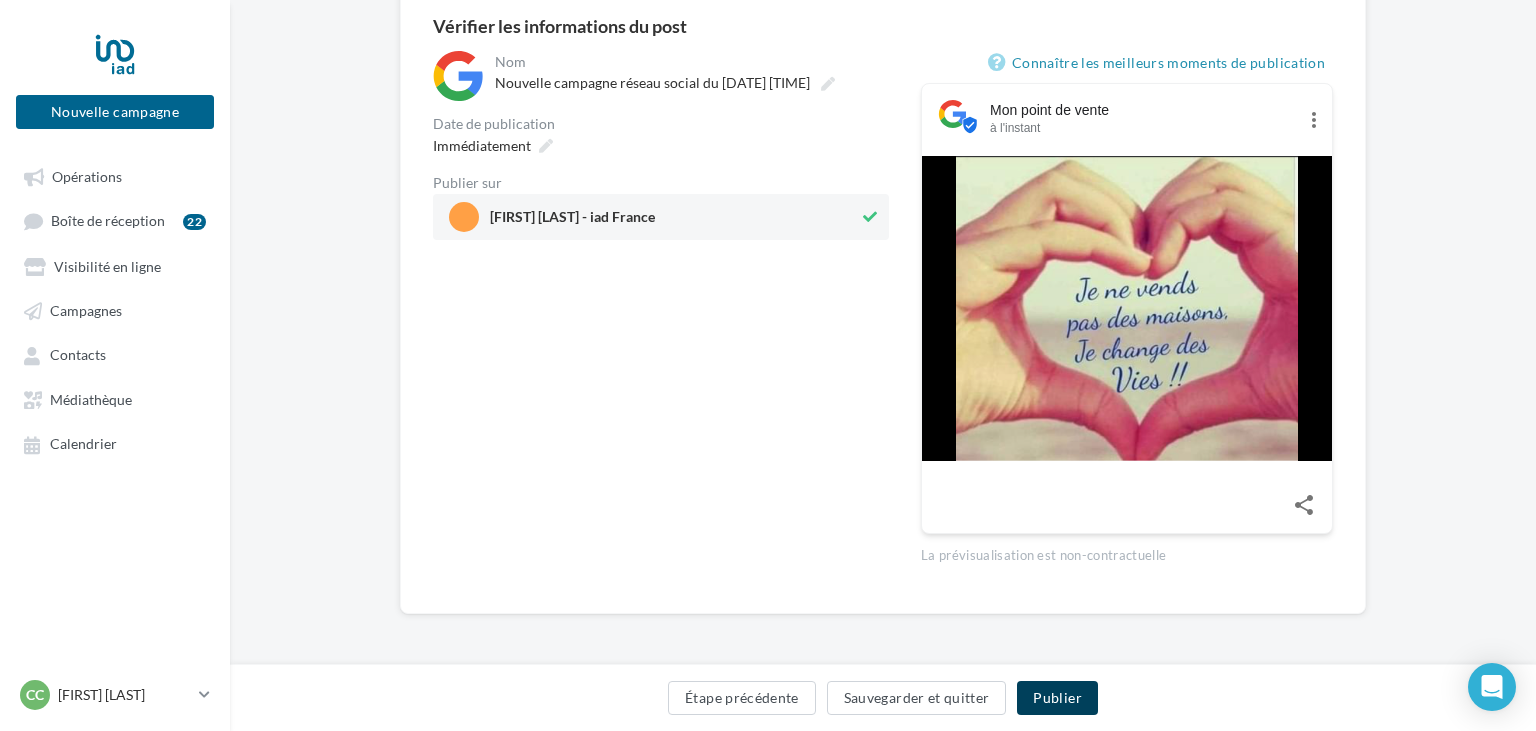 click on "Publier" at bounding box center (1057, 698) 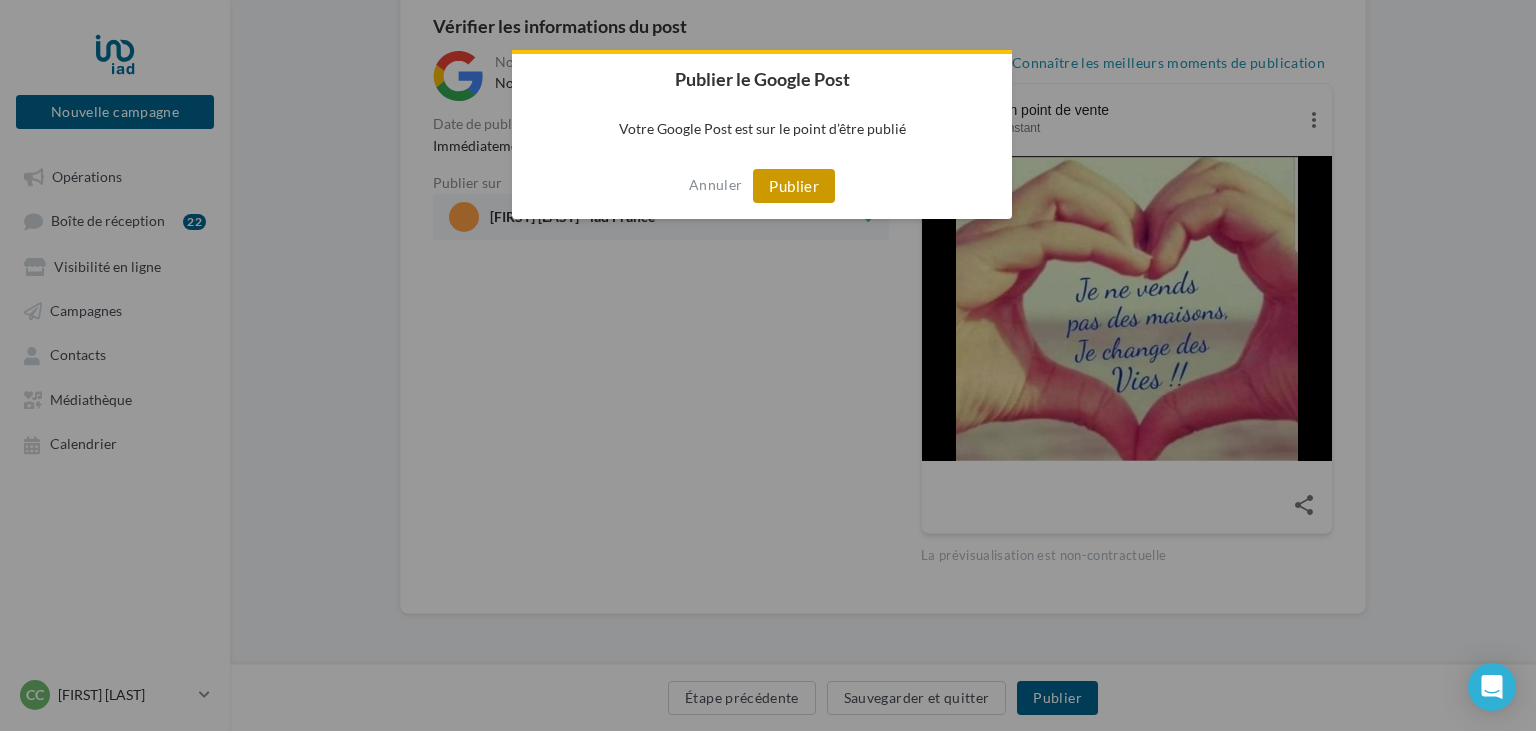 click on "Publier" at bounding box center (794, 186) 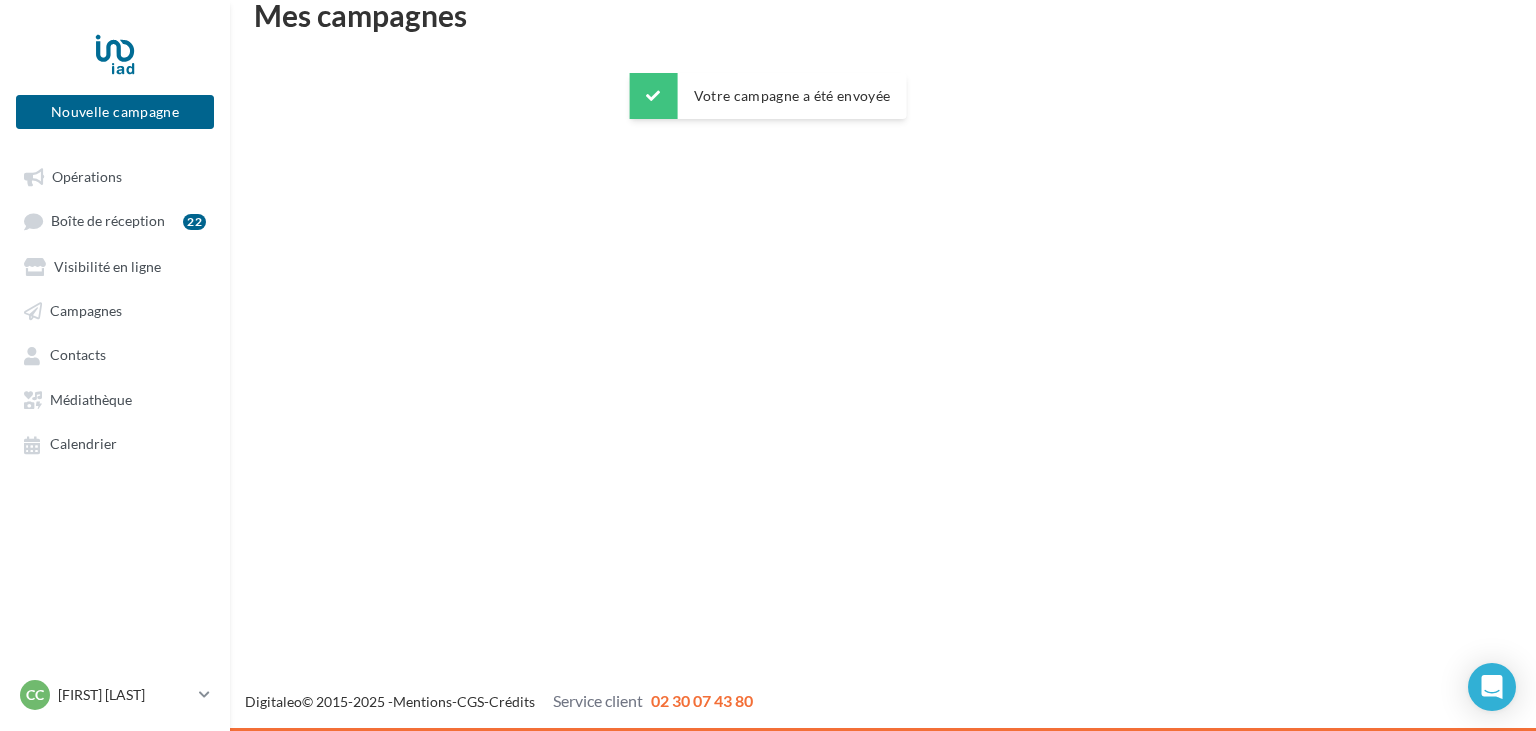 scroll, scrollTop: 32, scrollLeft: 0, axis: vertical 